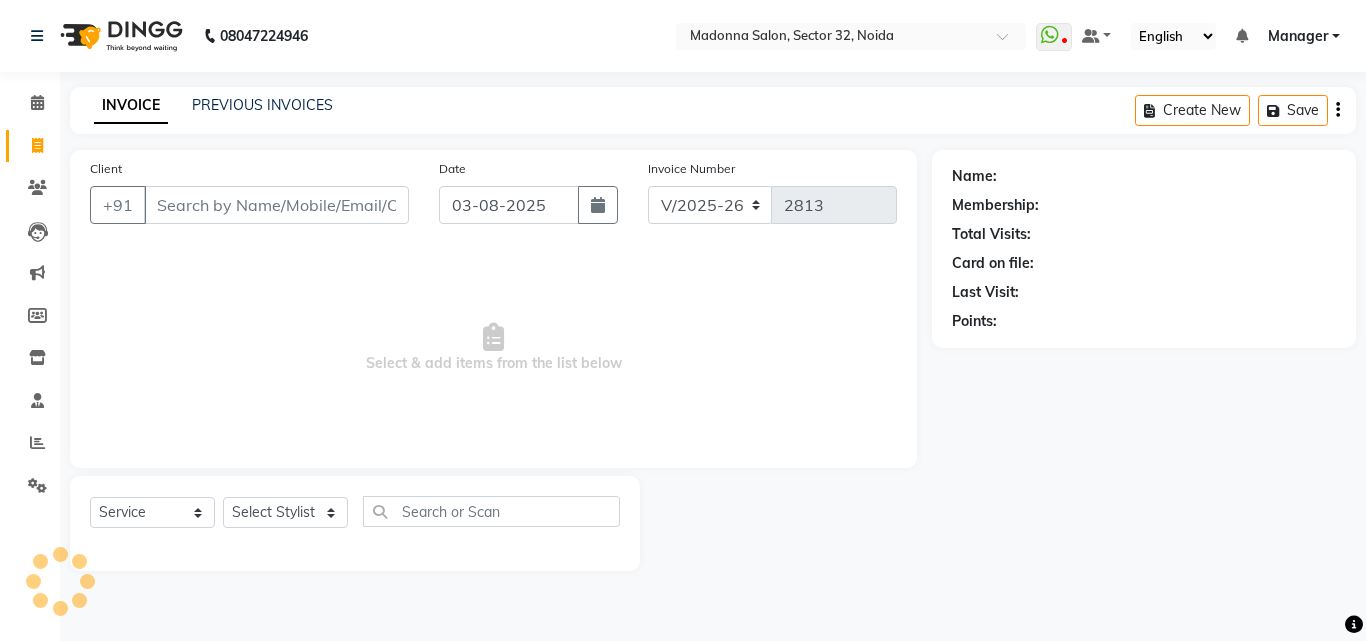 select on "7229" 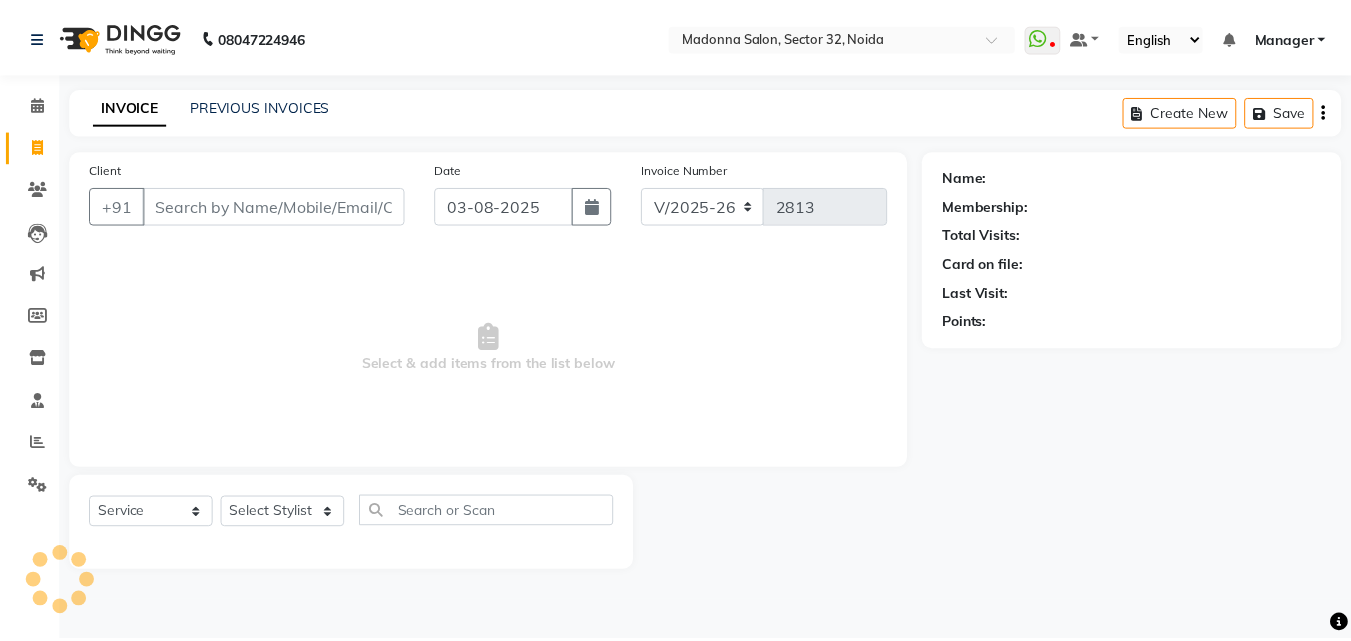 scroll, scrollTop: 0, scrollLeft: 0, axis: both 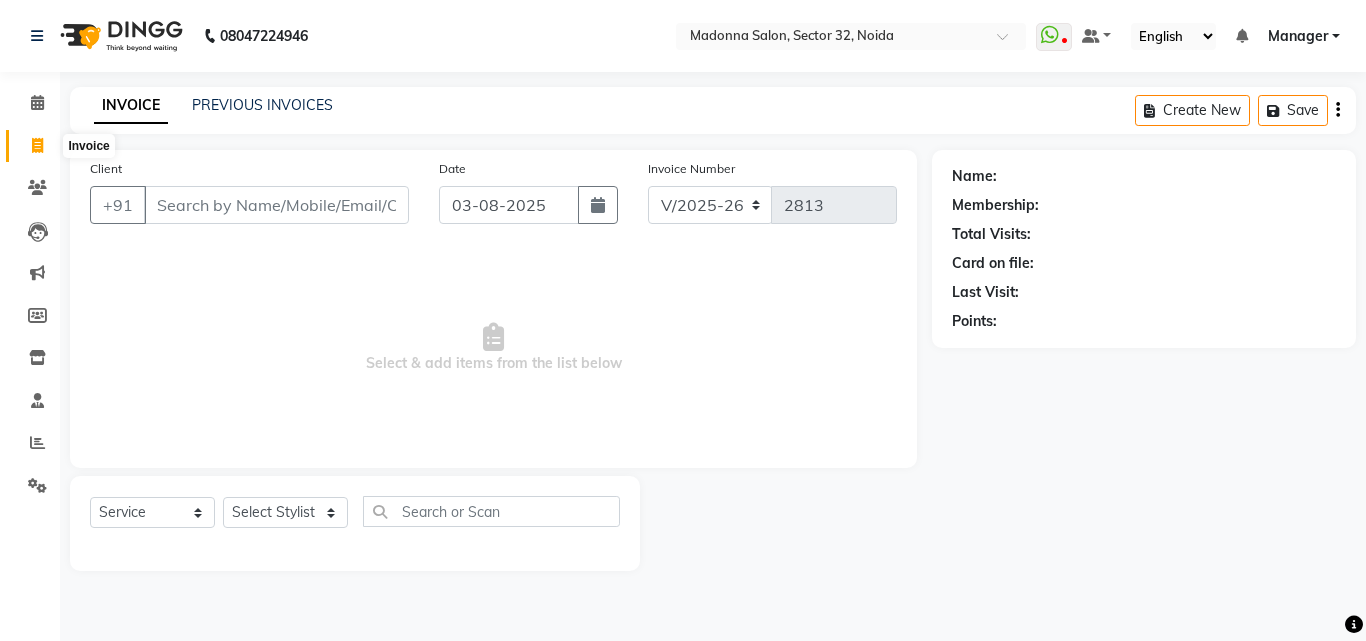 drag, startPoint x: 0, startPoint y: 0, endPoint x: 36, endPoint y: 140, distance: 144.55449 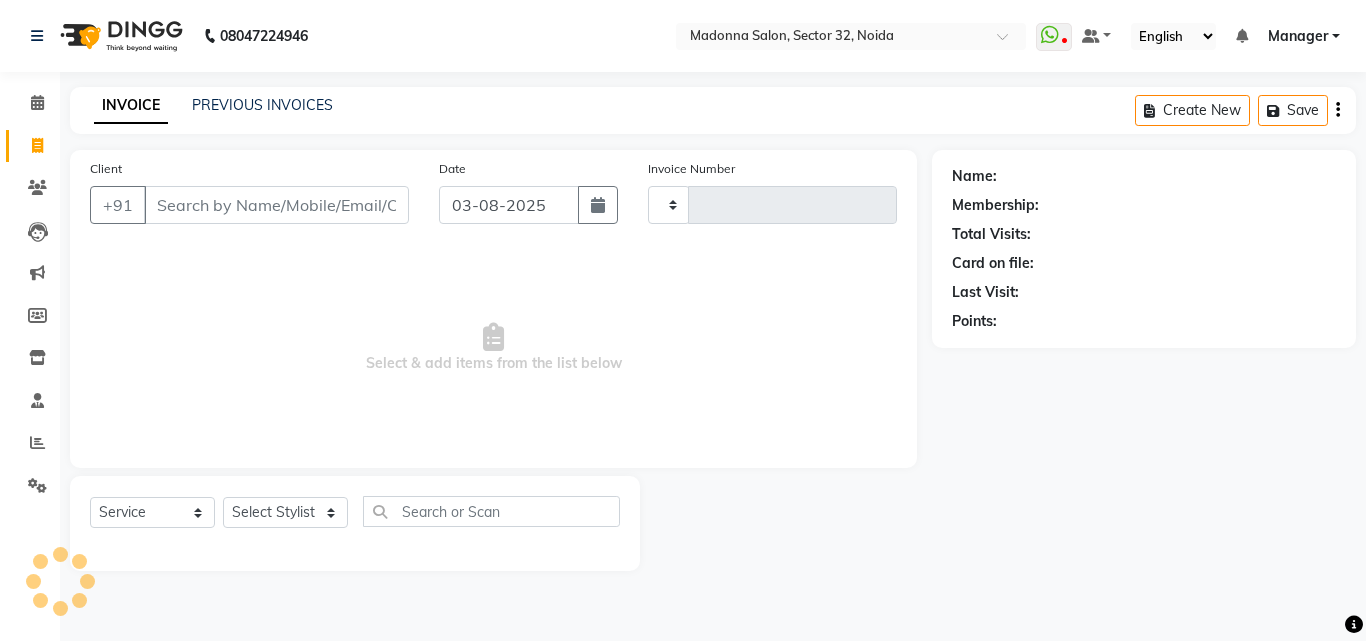 type on "2813" 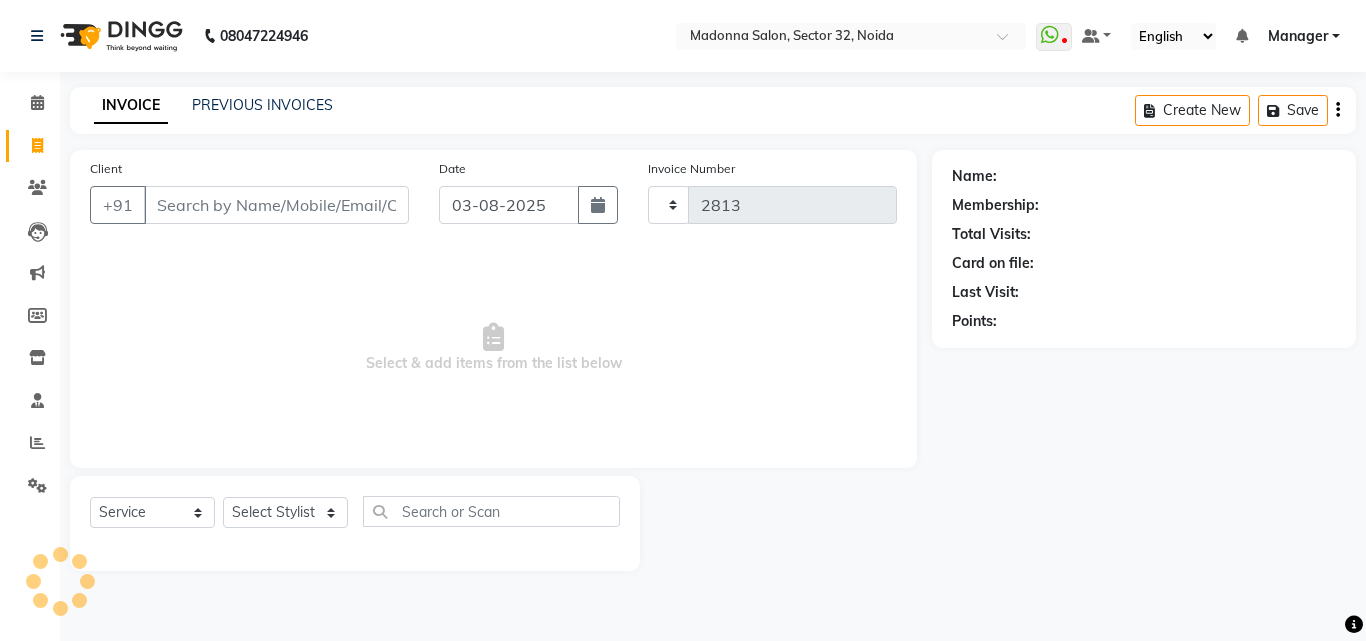 select on "7229" 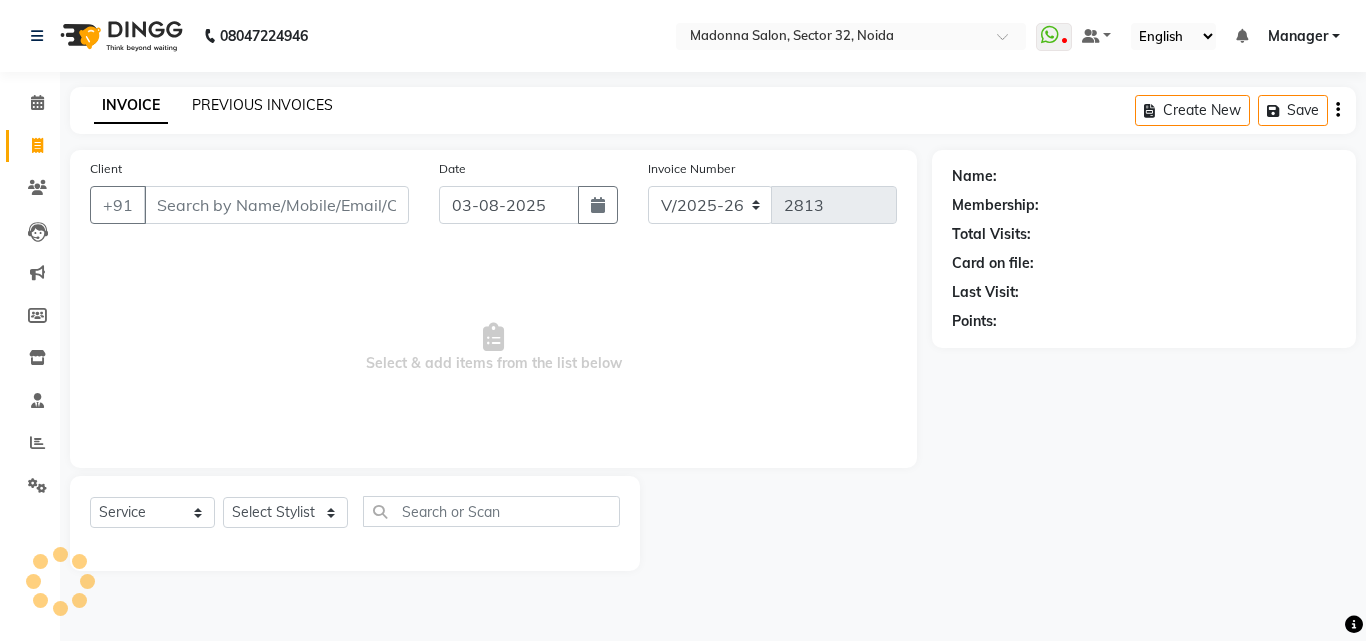 click on "PREVIOUS INVOICES" 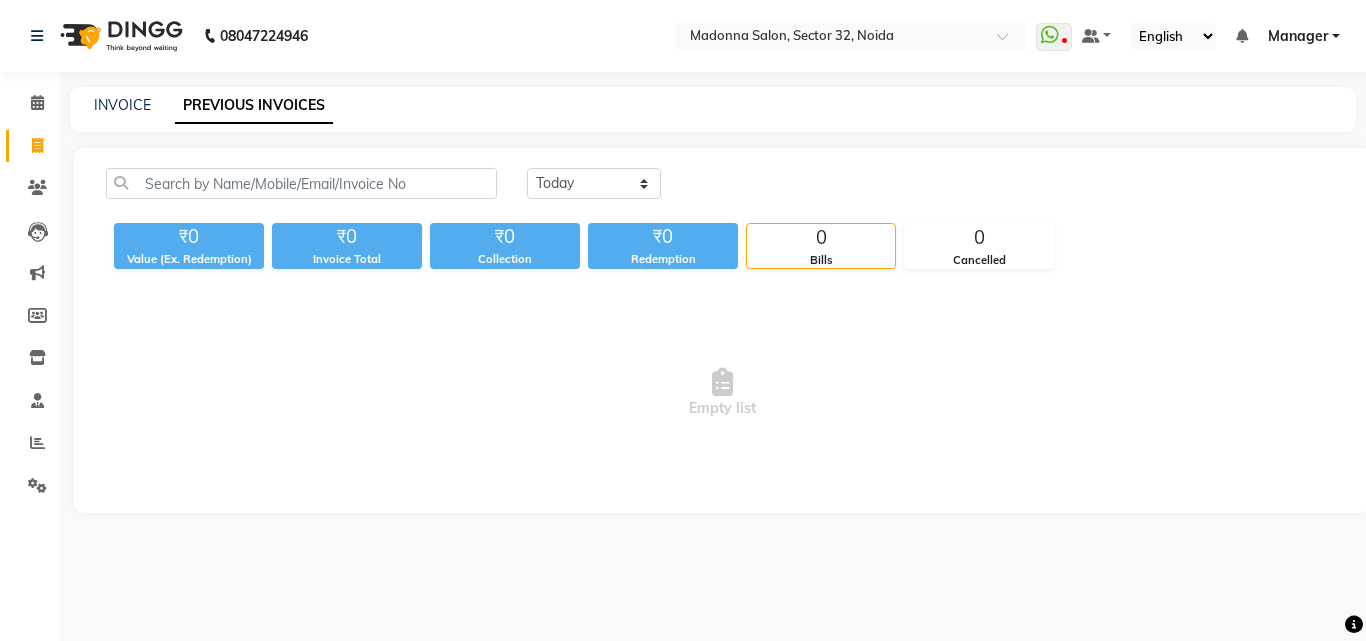 click on "INVOICE" 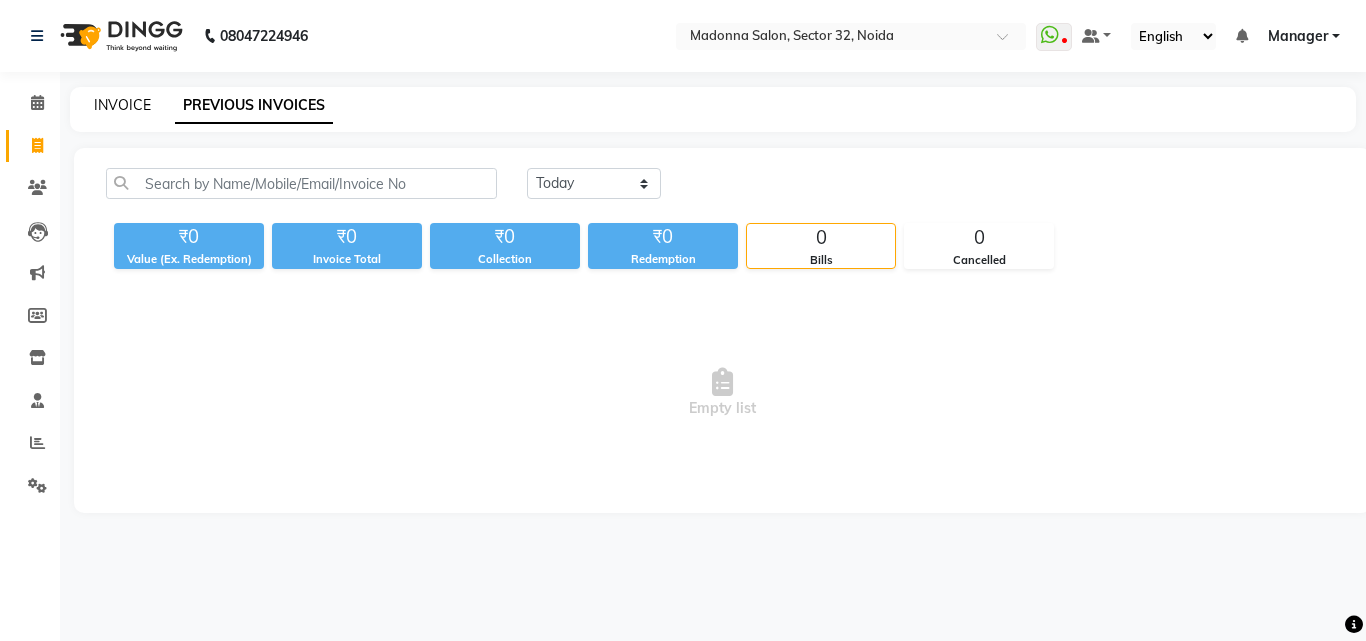 click on "INVOICE" 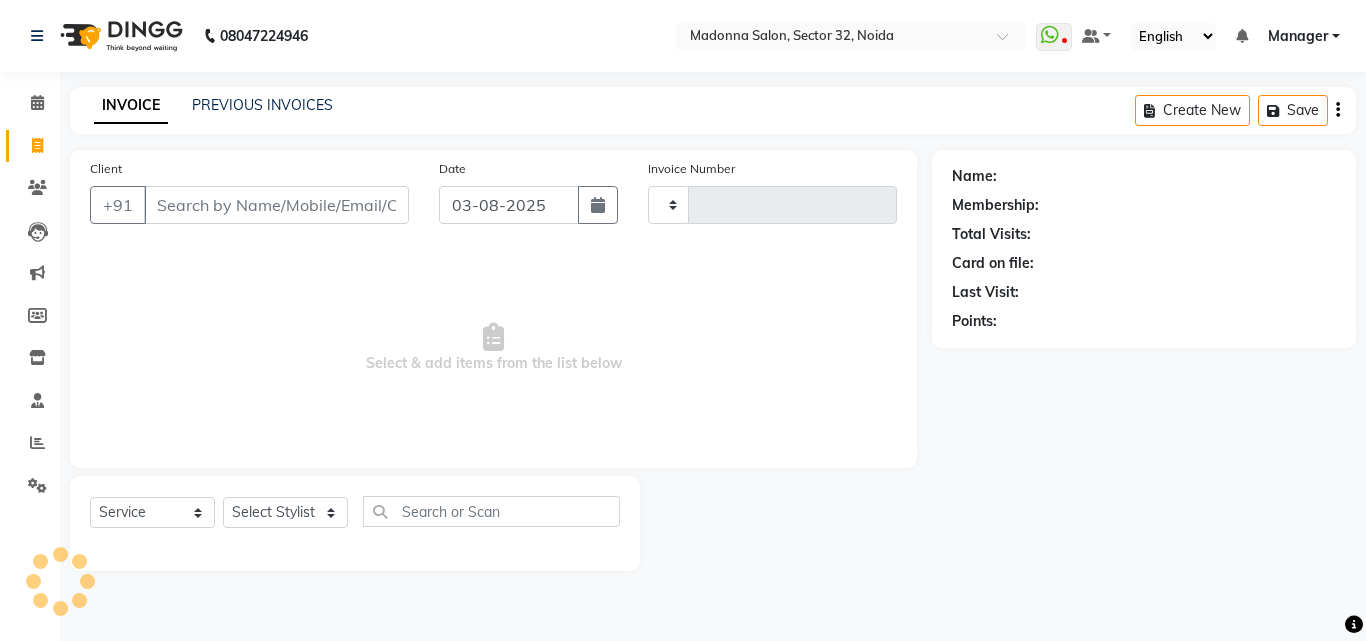 type on "2813" 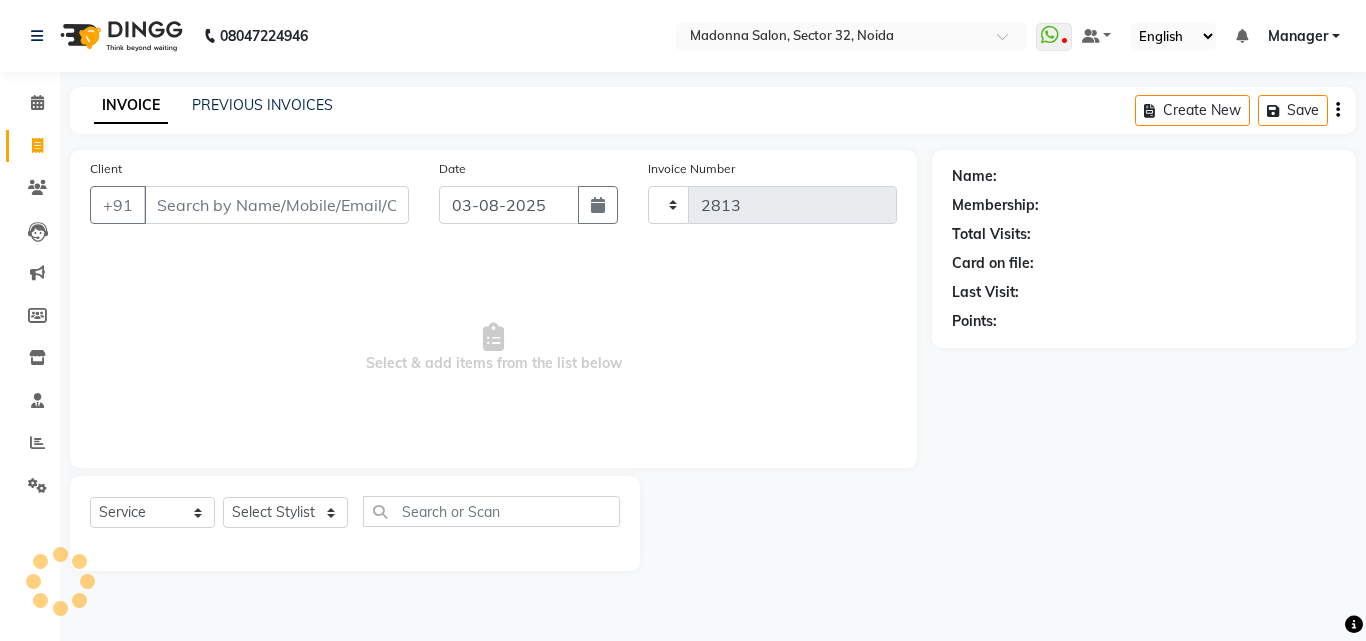select on "7229" 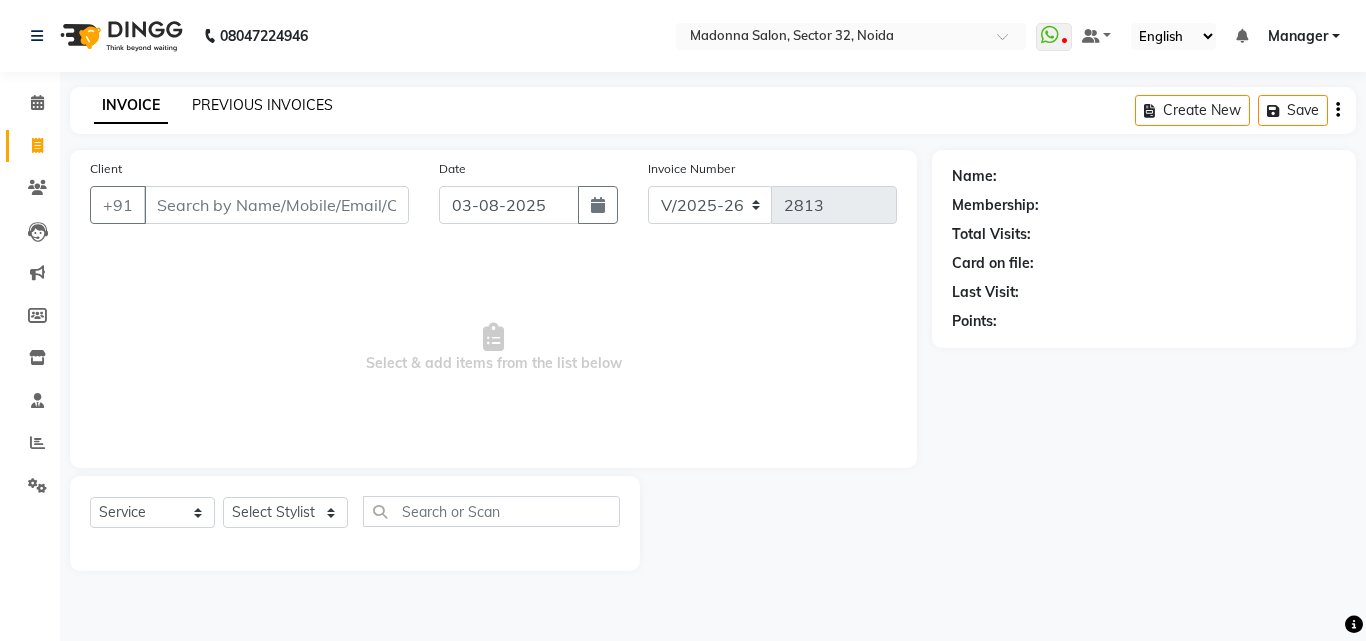 click on "PREVIOUS INVOICES" 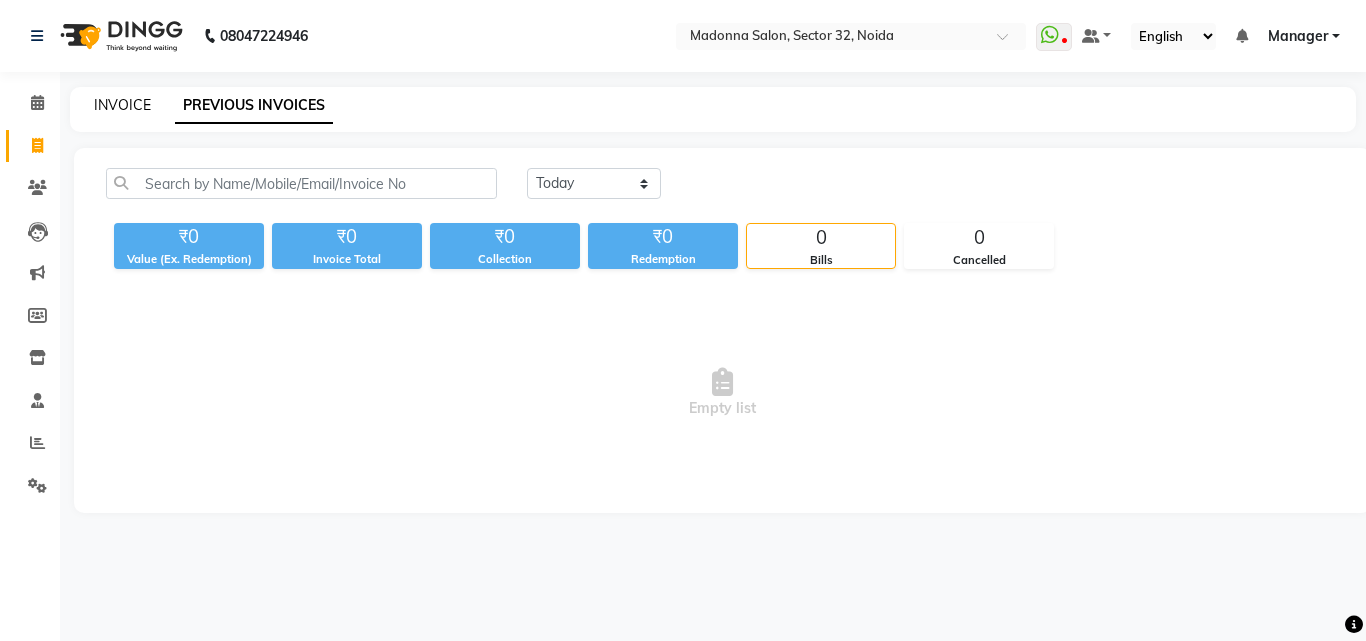 click on "INVOICE" 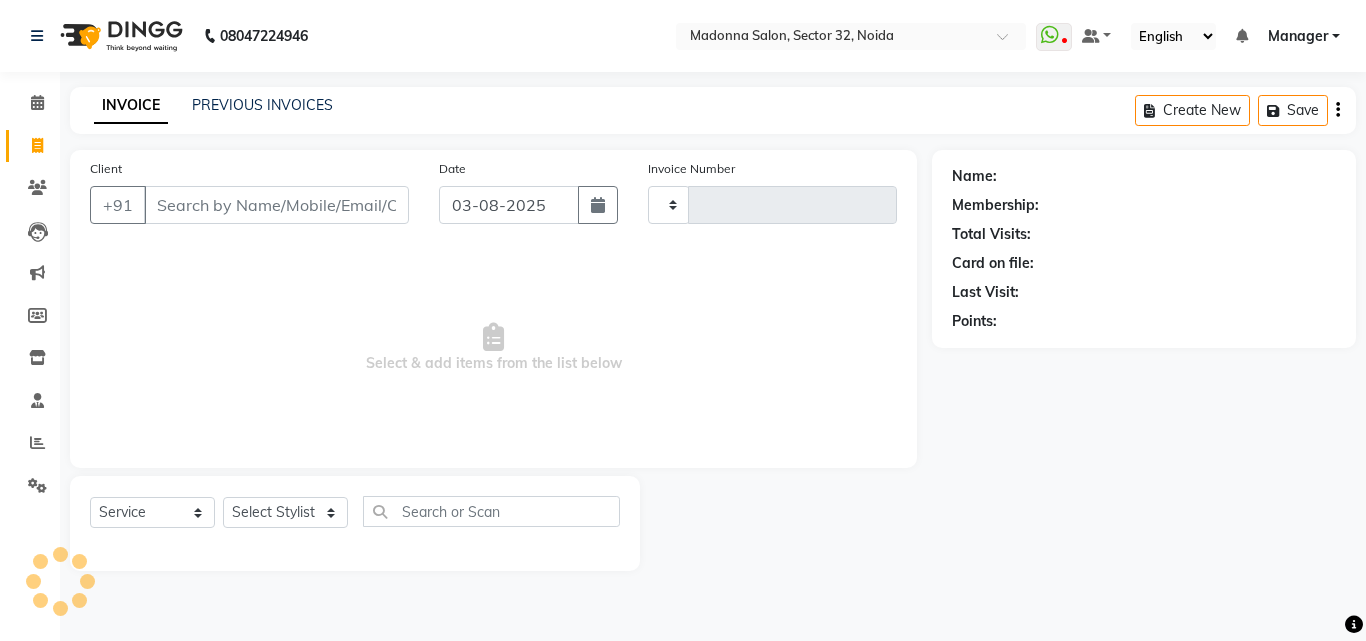 type on "2813" 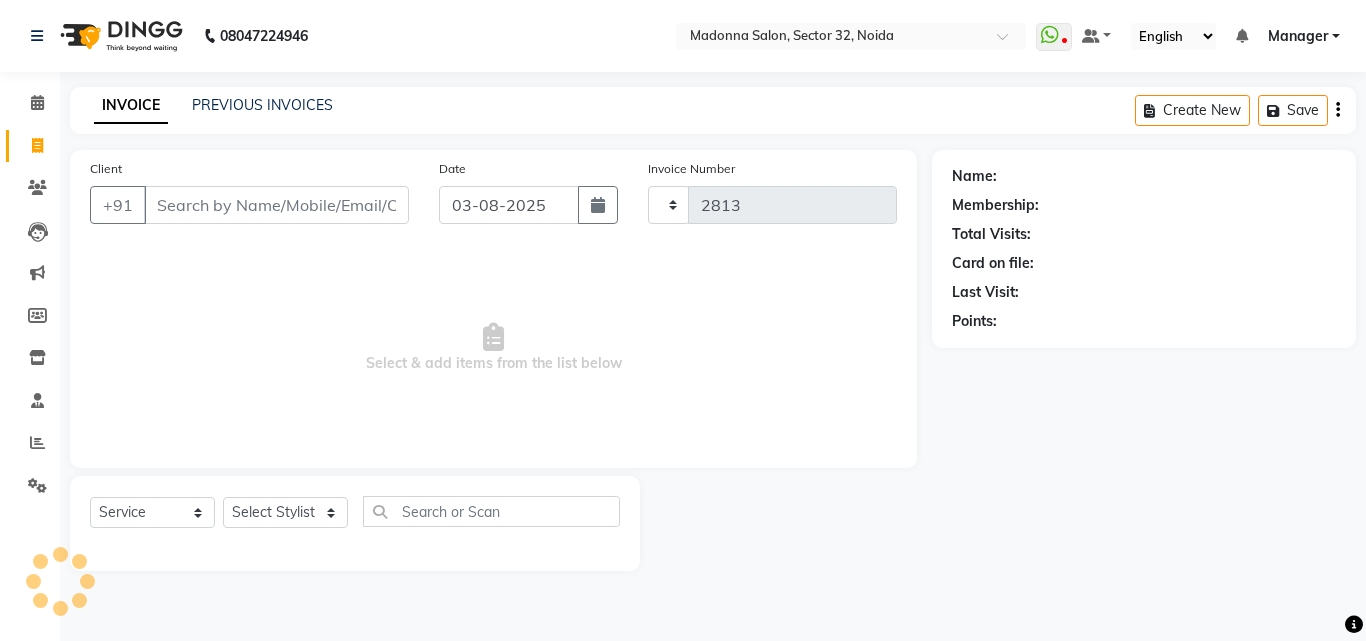 select on "7229" 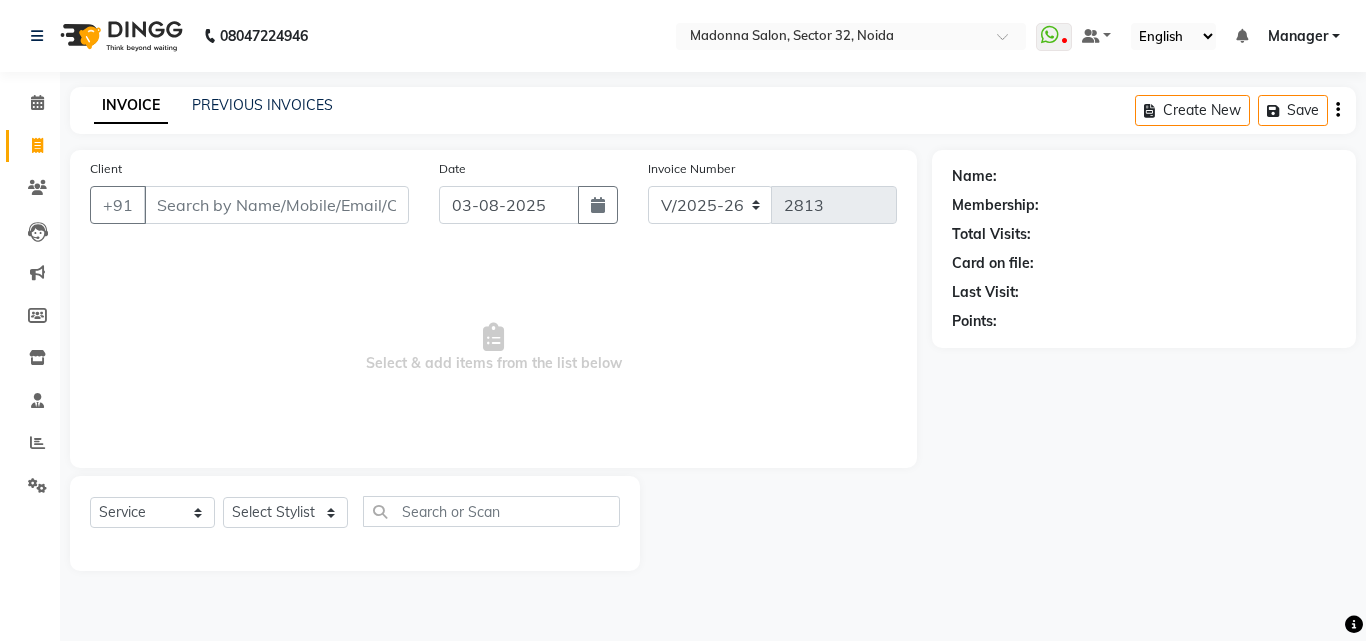 click on "Select & add items from the list below" at bounding box center (493, 348) 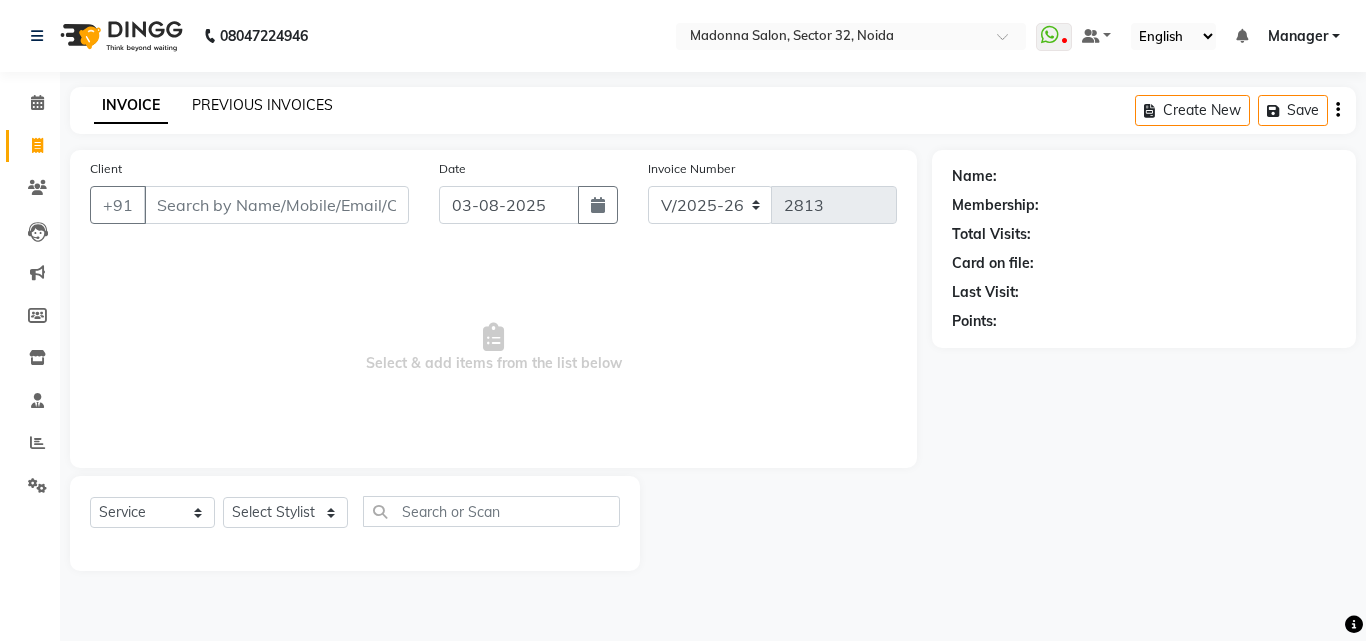 click on "PREVIOUS INVOICES" 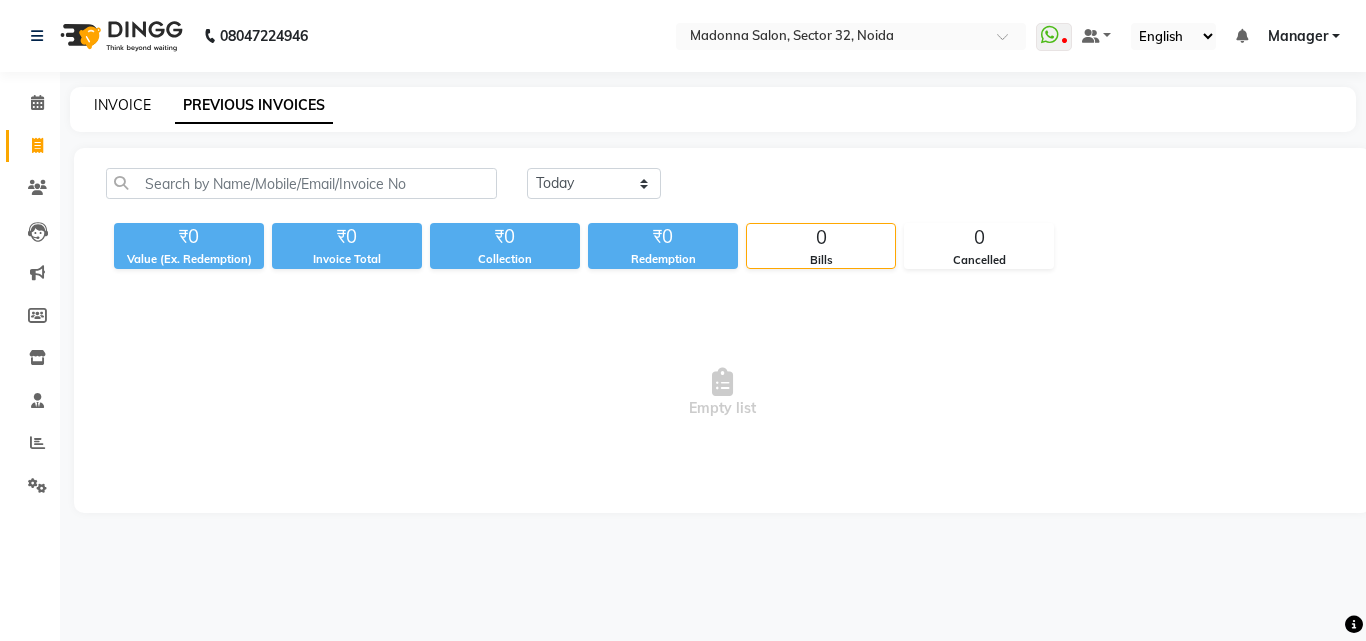 click on "INVOICE" 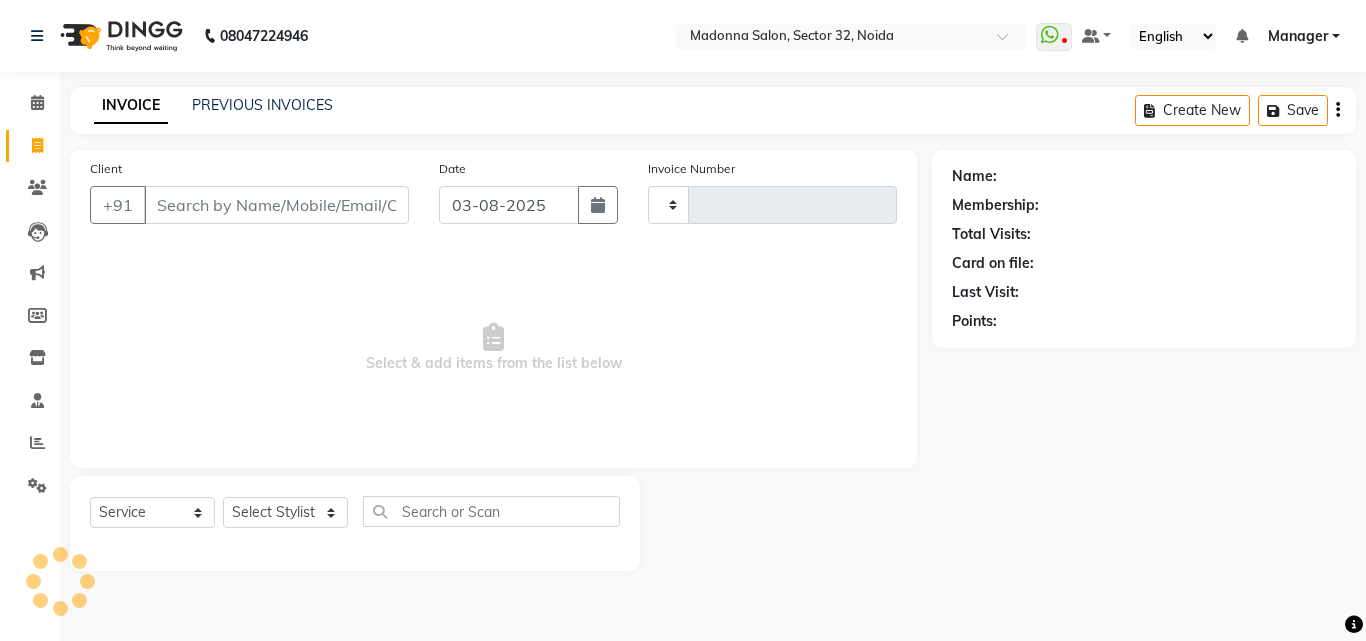 type on "2813" 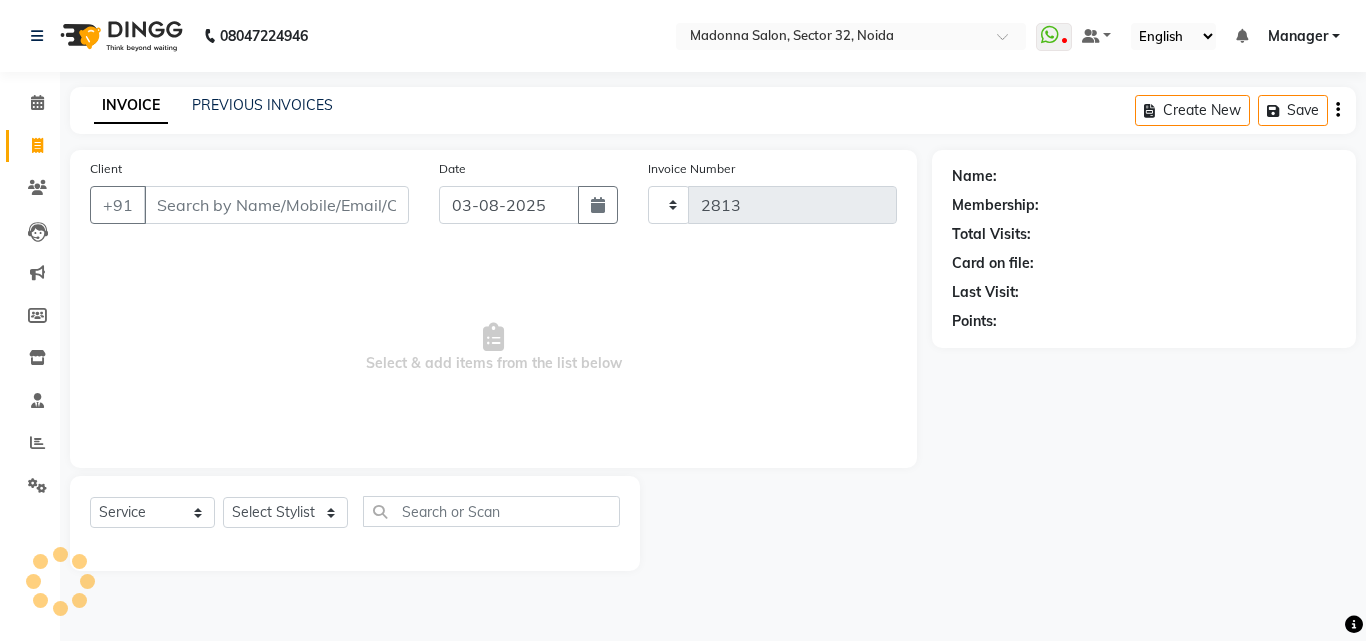 select on "7229" 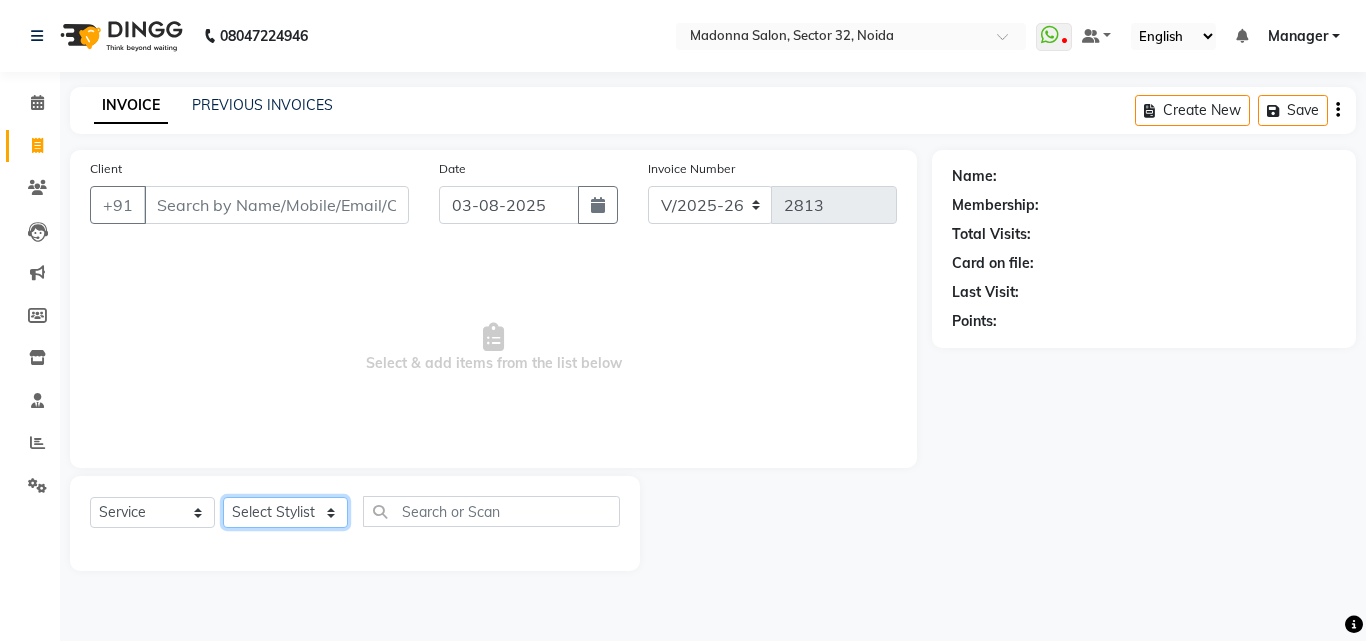 click on "Select Stylist [FIRST] Account  [LAST] [LAST] [LAST] [LAST] [LAST] [LAST] [LAST] [LAST] [LAST] [LAST] [LAST] [LAST] [LAST] [LAST] [LAST] [LAST] [LAST] [LAST] [LAST] [LAST] [LAST] [LAST]" 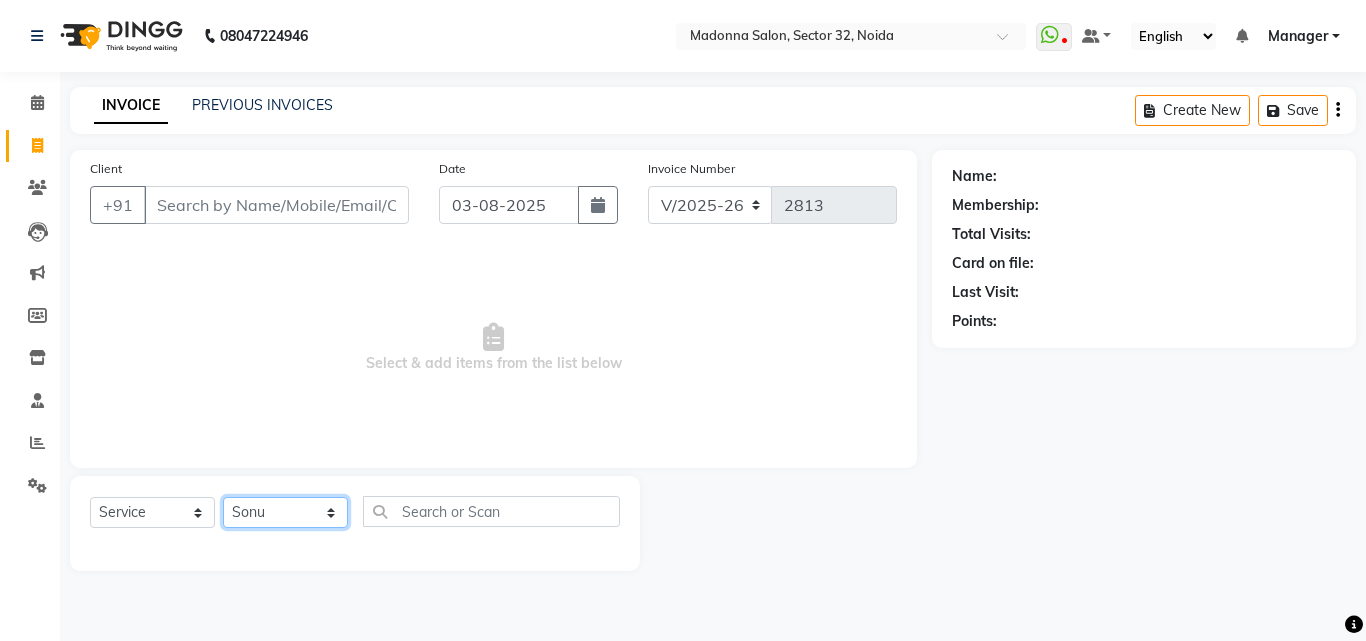 click on "Select Stylist [FIRST] Account  [LAST] [LAST] [LAST] [LAST] [LAST] [LAST] [LAST] [LAST] [LAST] [LAST] [LAST] [LAST] [LAST] [LAST] [LAST] [LAST] [LAST] [LAST] [LAST] [LAST] [LAST] [LAST]" 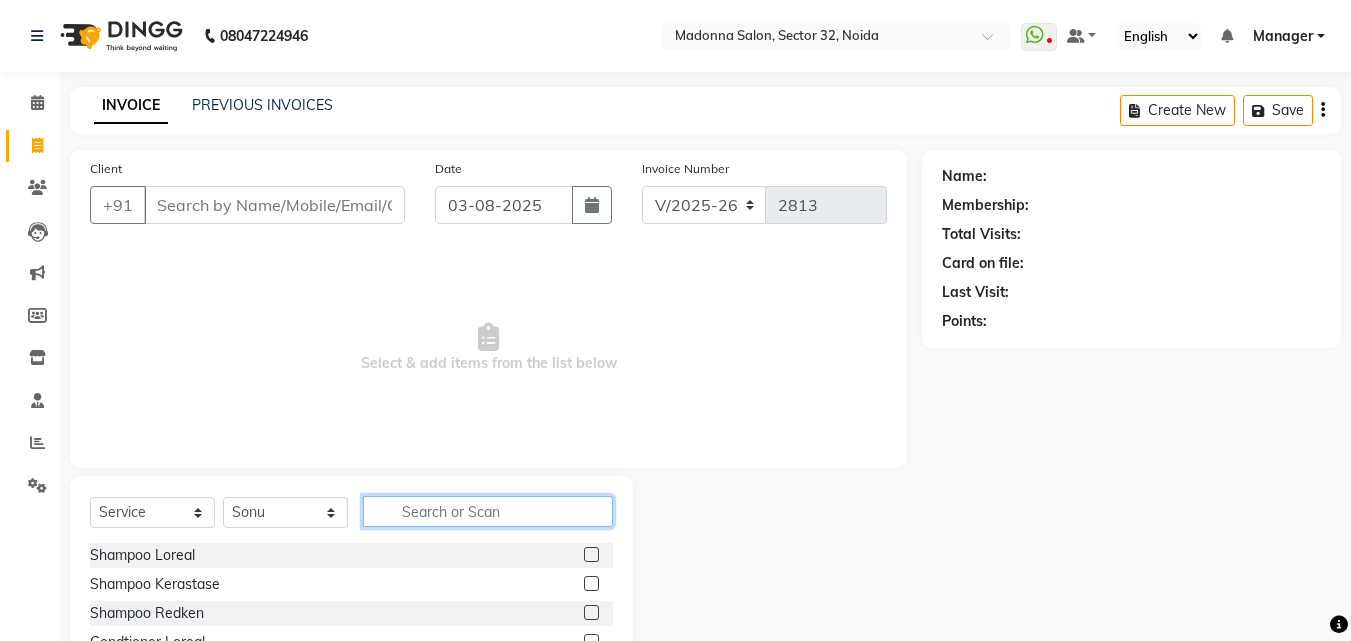 click 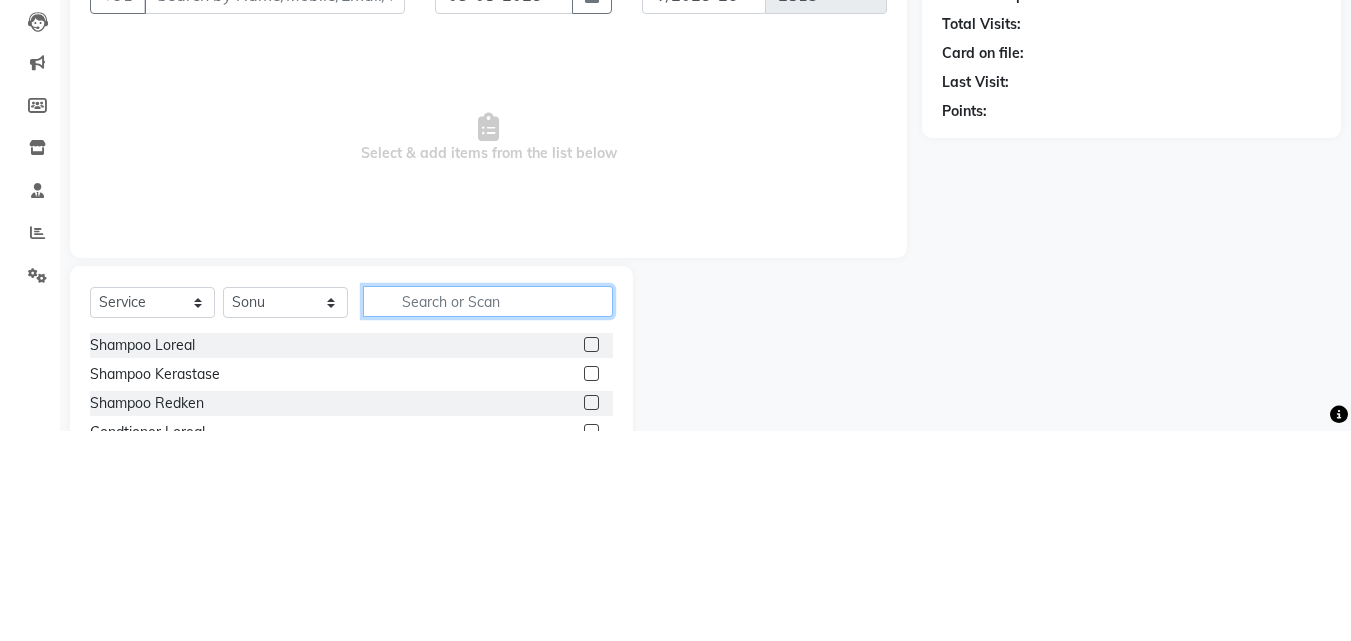 scroll, scrollTop: 48, scrollLeft: 0, axis: vertical 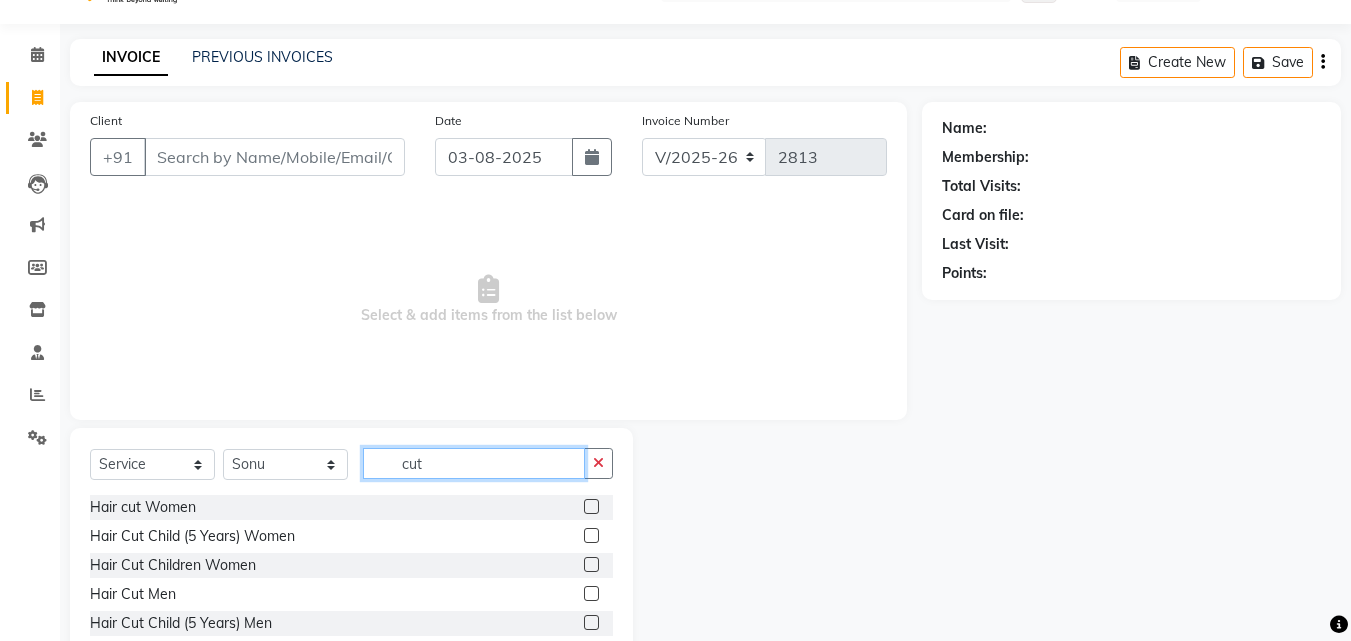 type on "cut" 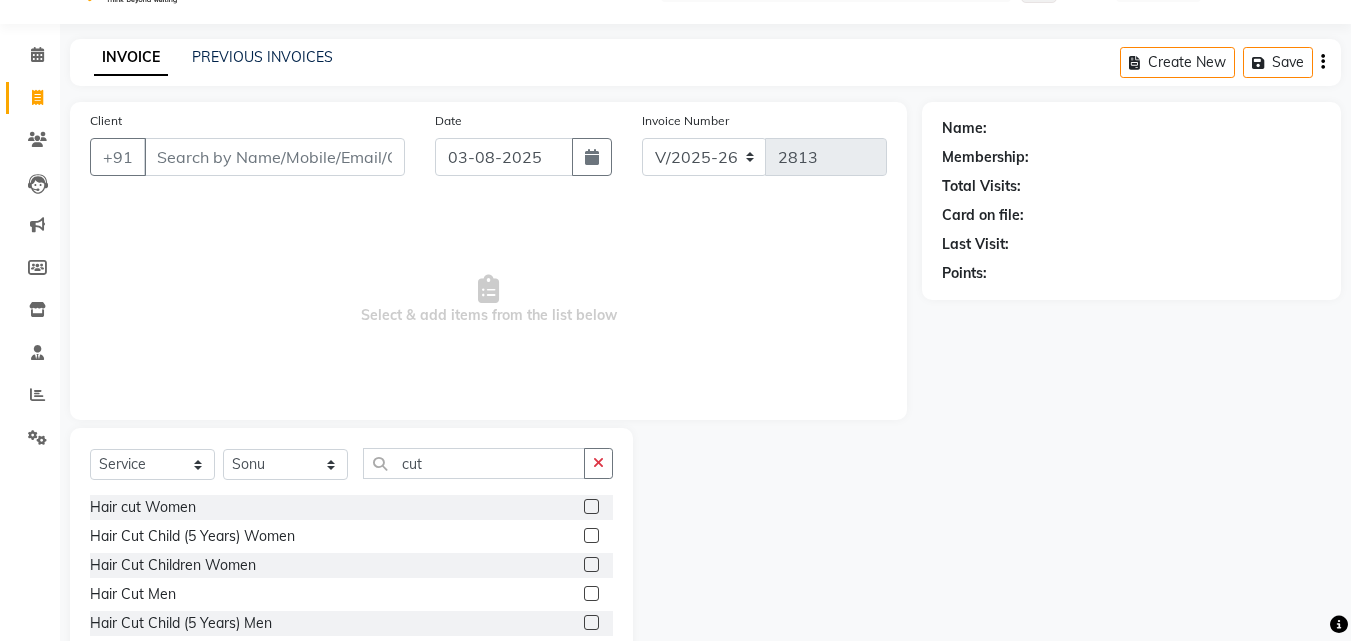 click 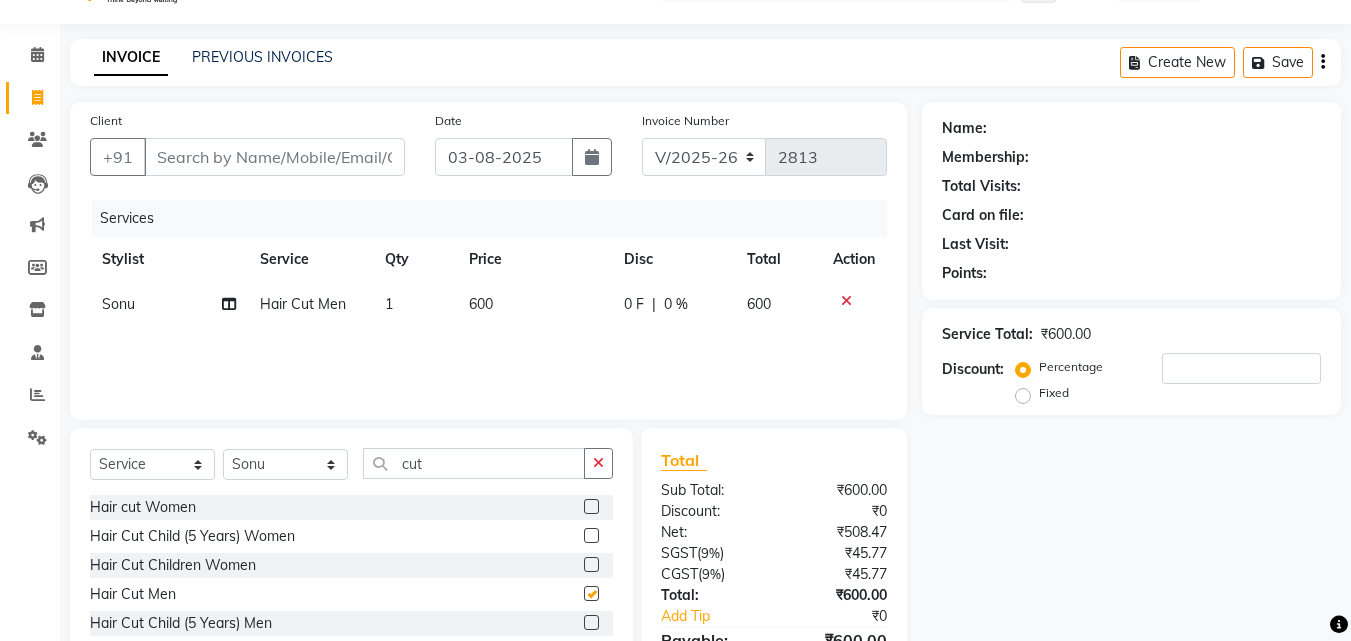 checkbox on "false" 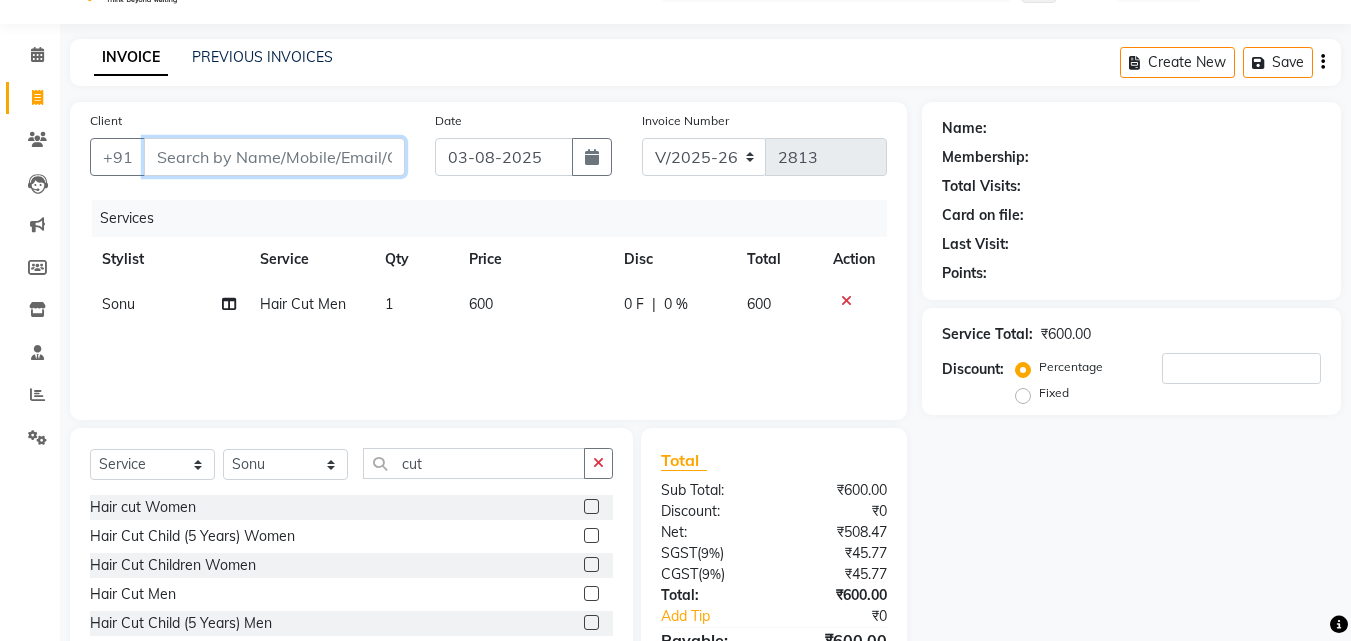 click on "Client" at bounding box center [274, 157] 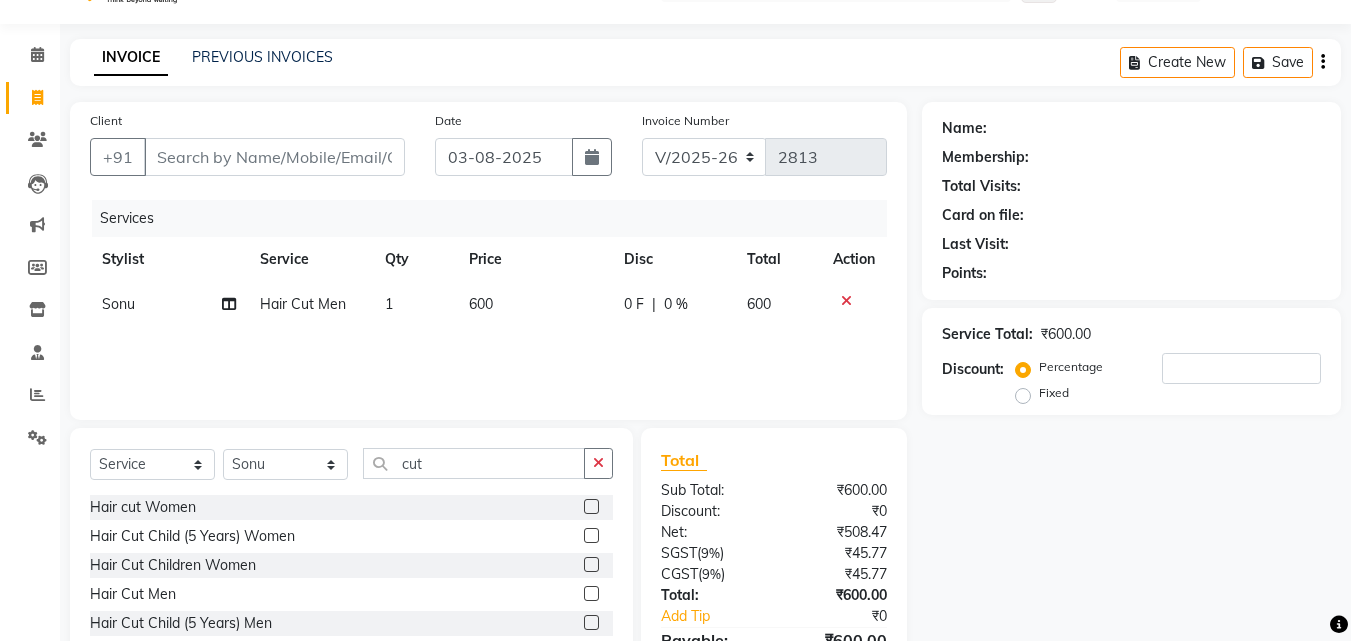 click on "600" 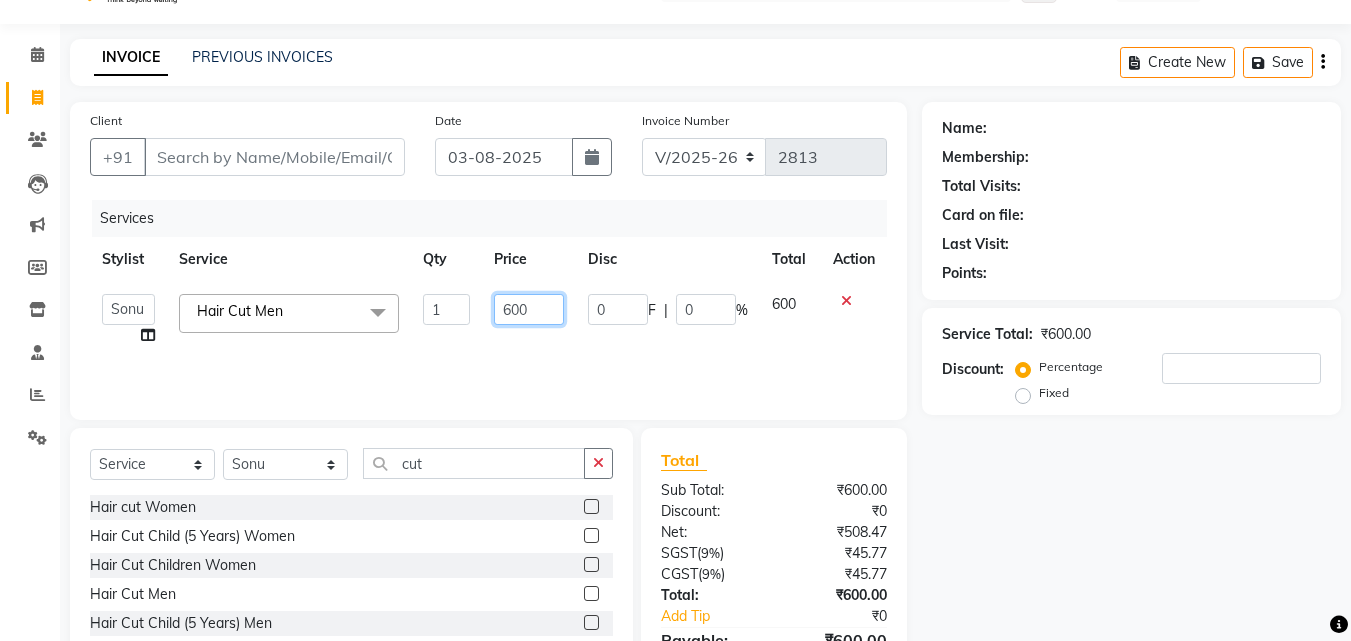 click on "600" 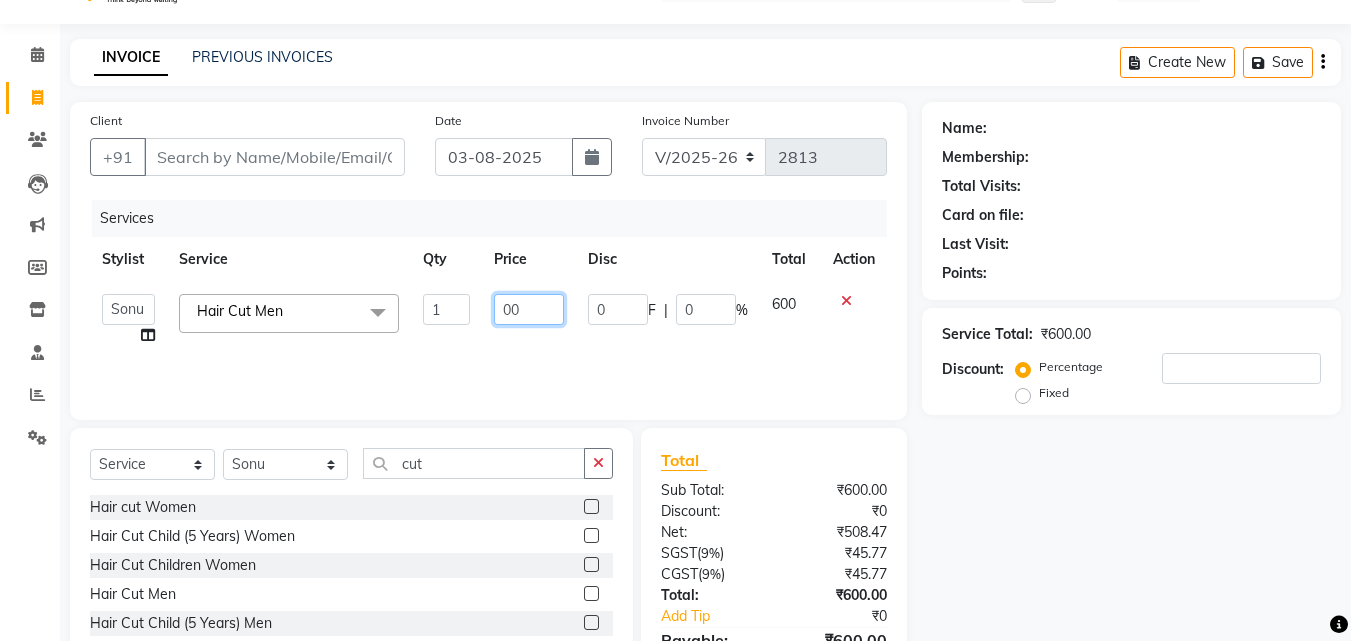 type on "800" 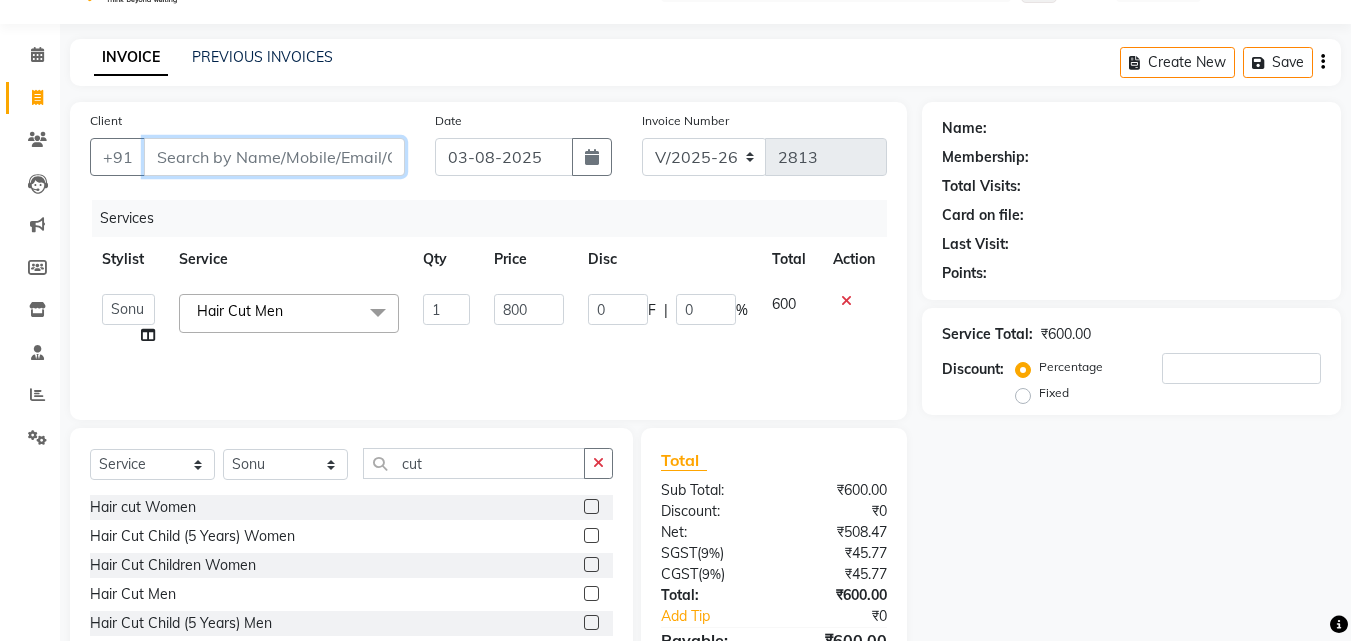 click on "Client" at bounding box center (274, 157) 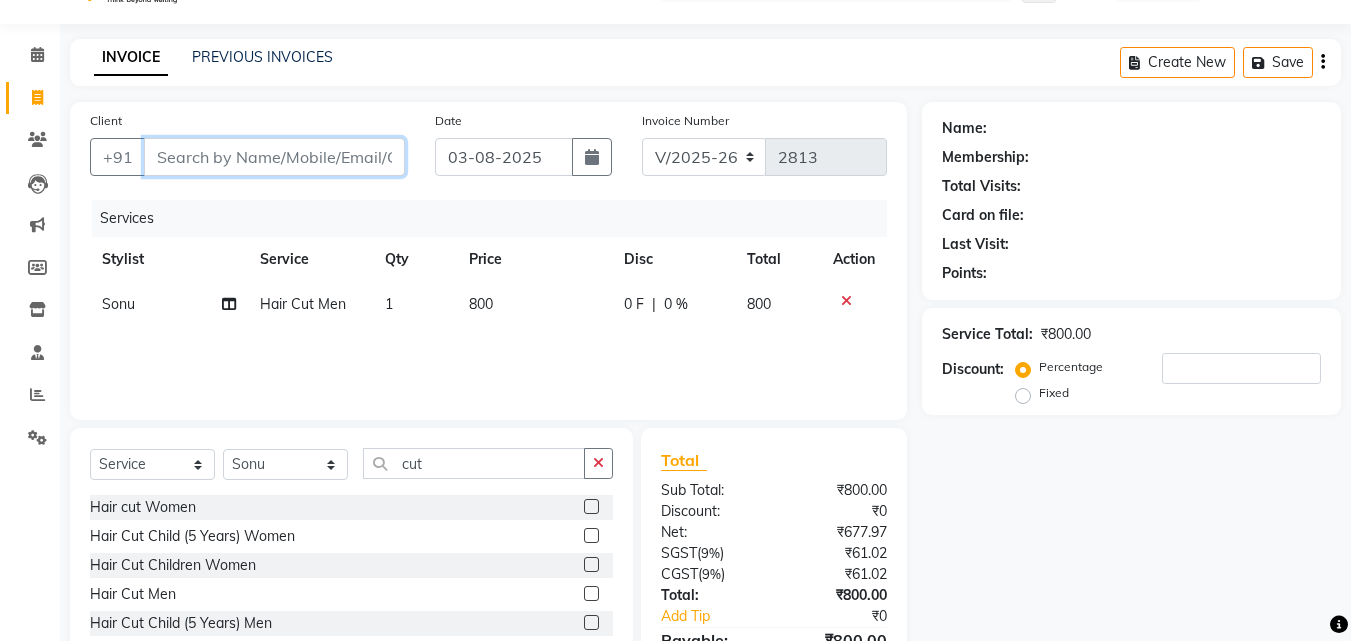 type on "9" 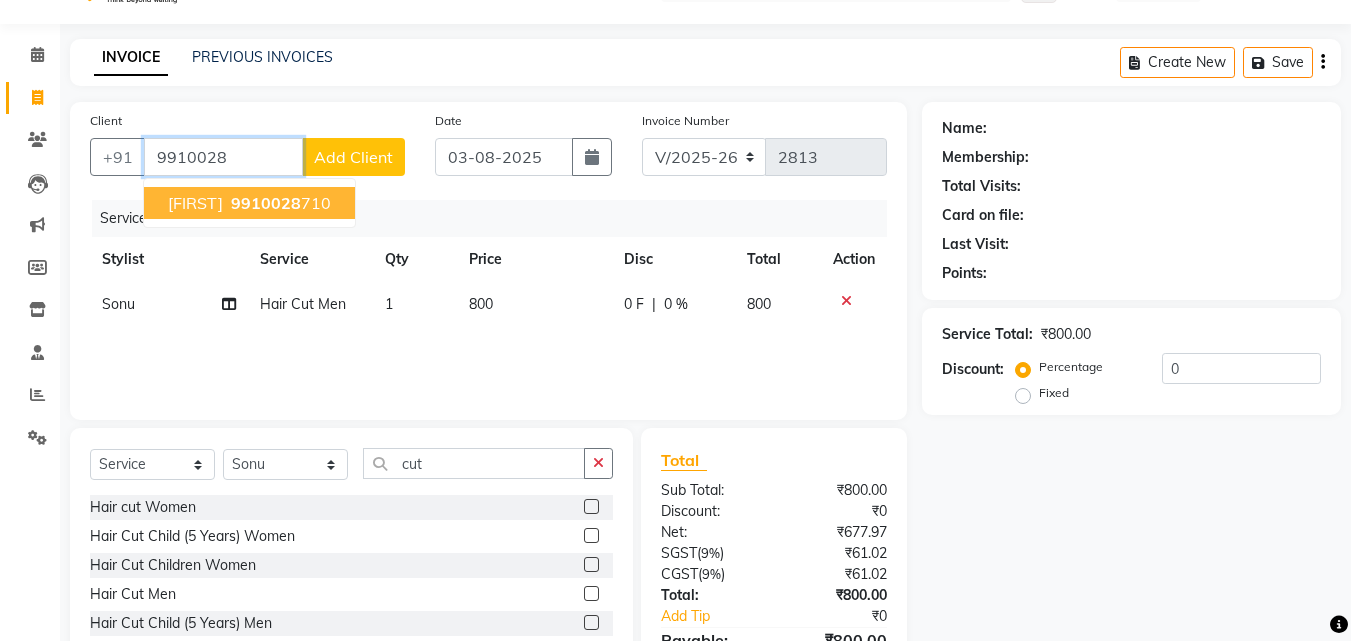 click on "9910028" at bounding box center [266, 203] 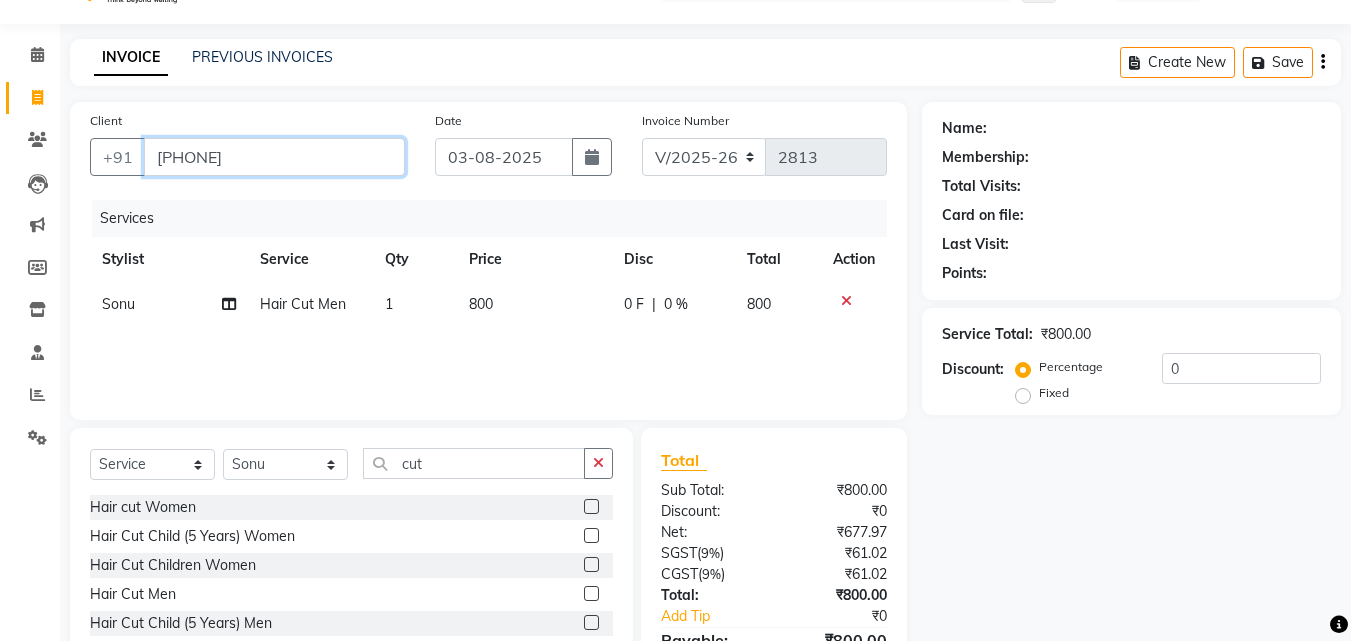 type on "[PHONE]" 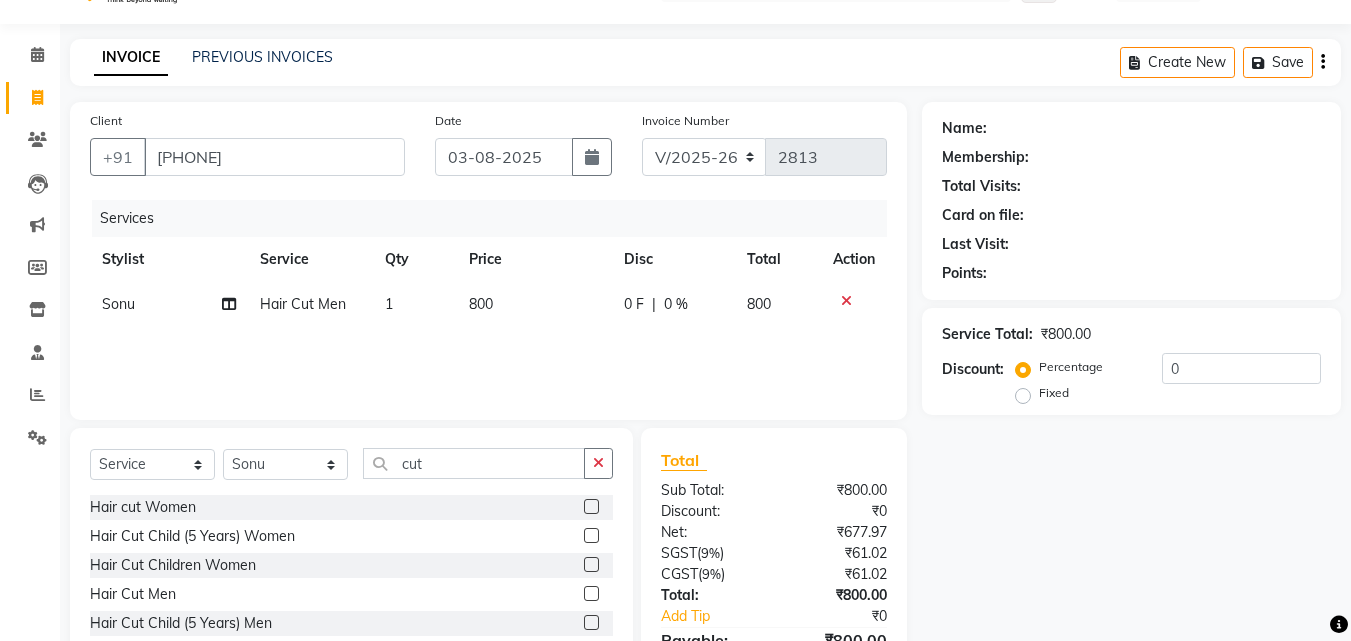 select on "1: Object" 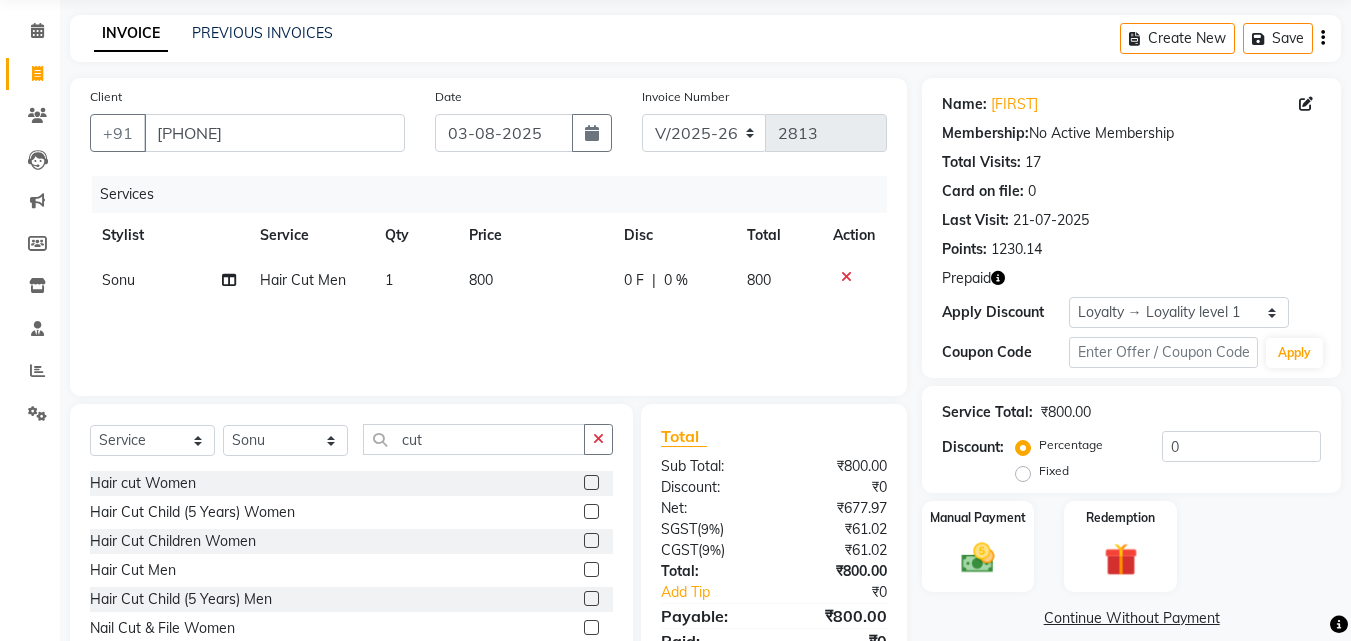 scroll, scrollTop: 160, scrollLeft: 0, axis: vertical 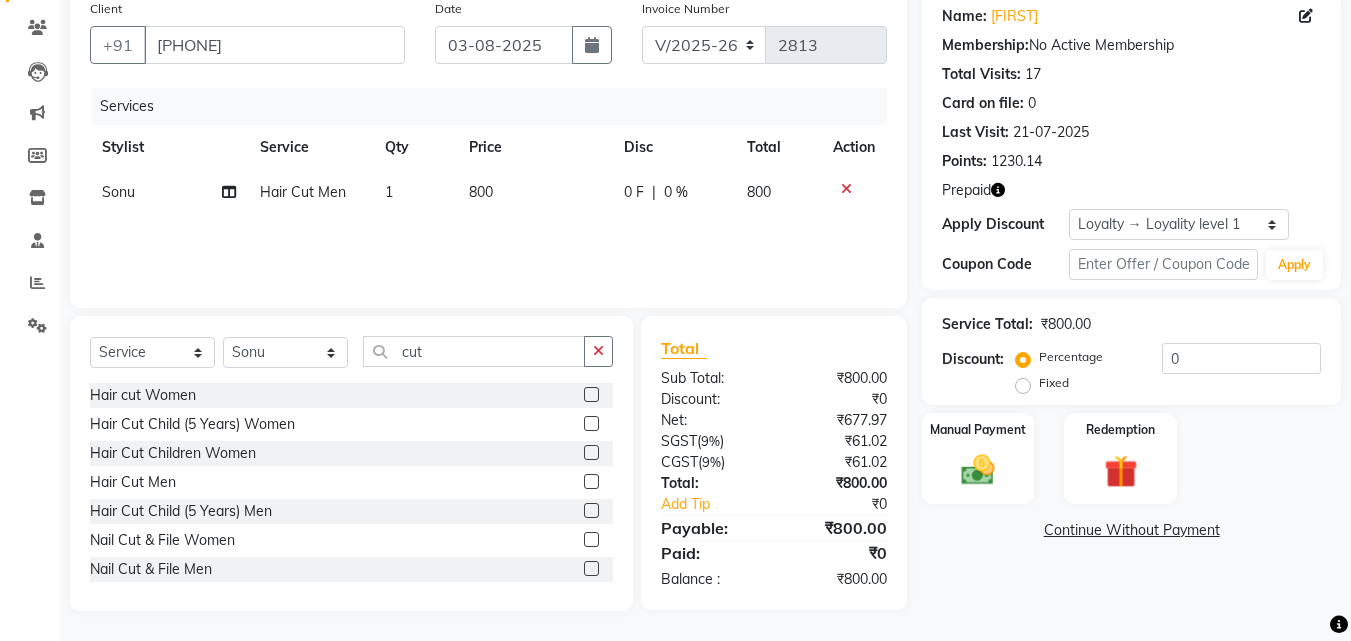 click 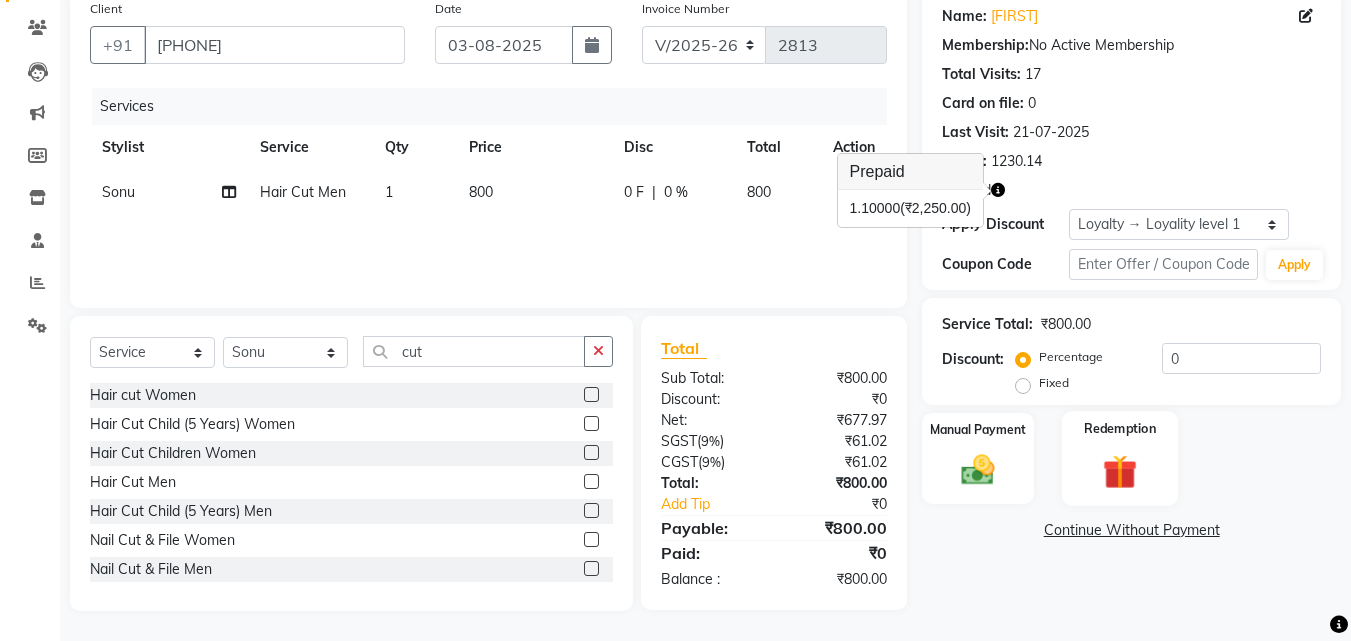 click 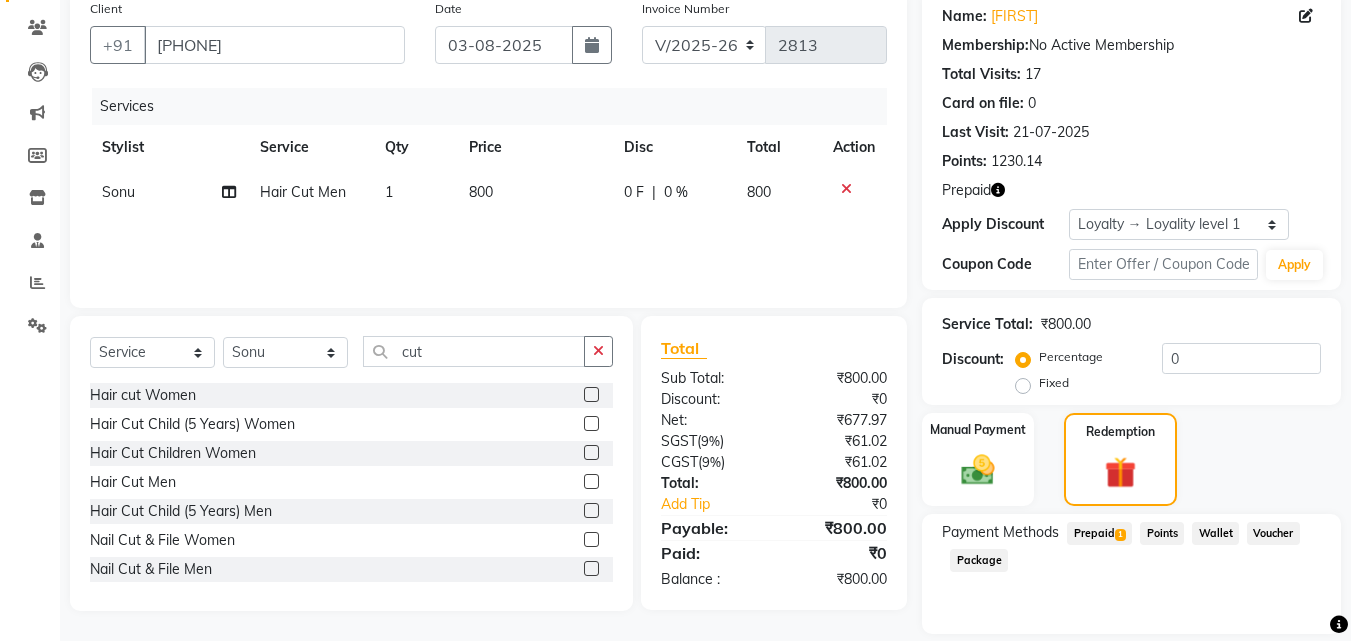 click on "Prepaid  1" 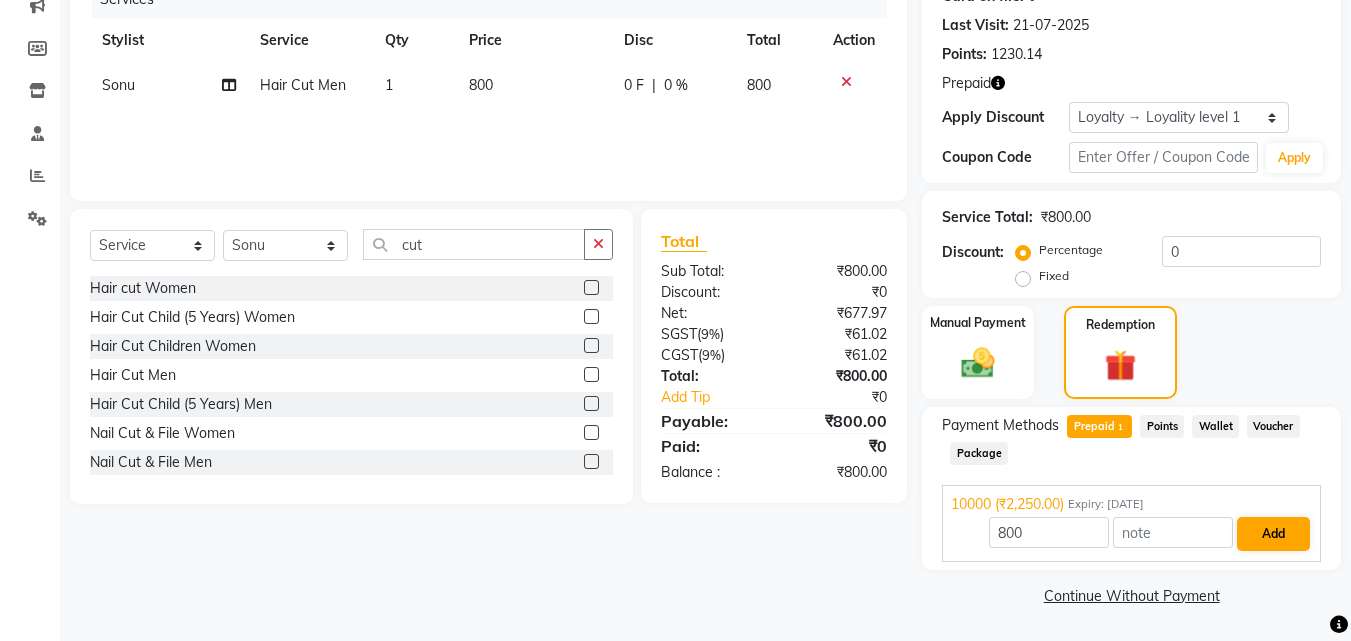 click on "Add" at bounding box center (1273, 534) 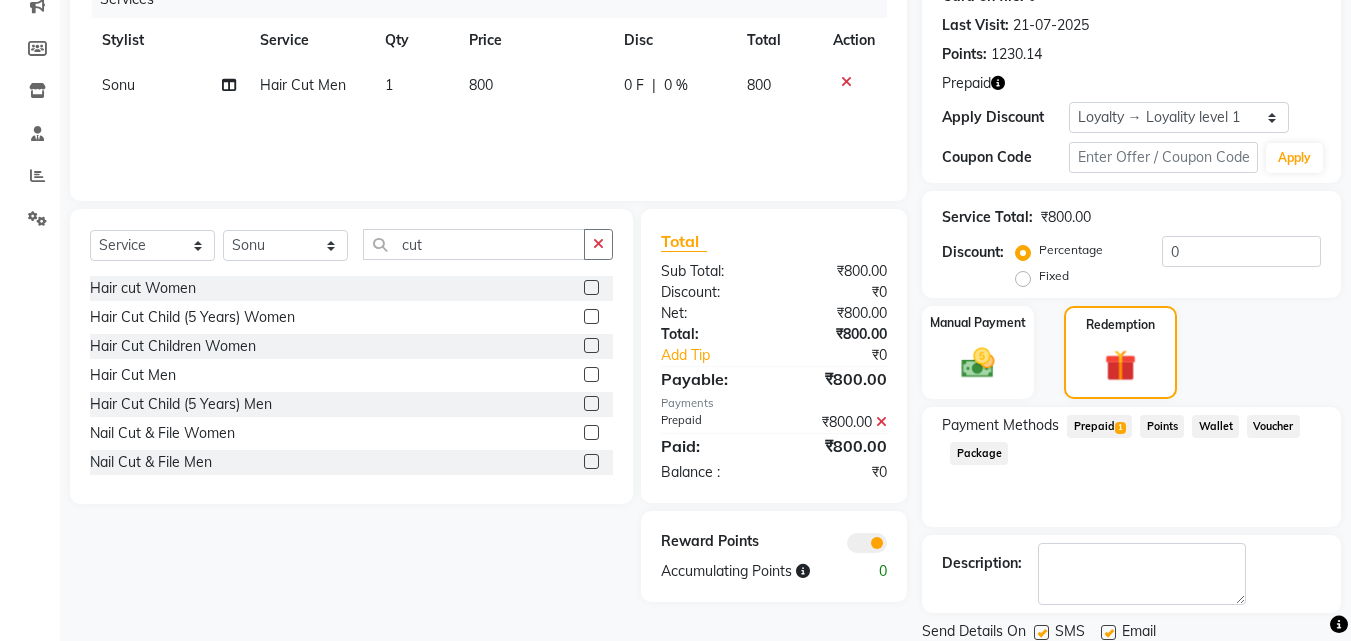 scroll, scrollTop: 337, scrollLeft: 0, axis: vertical 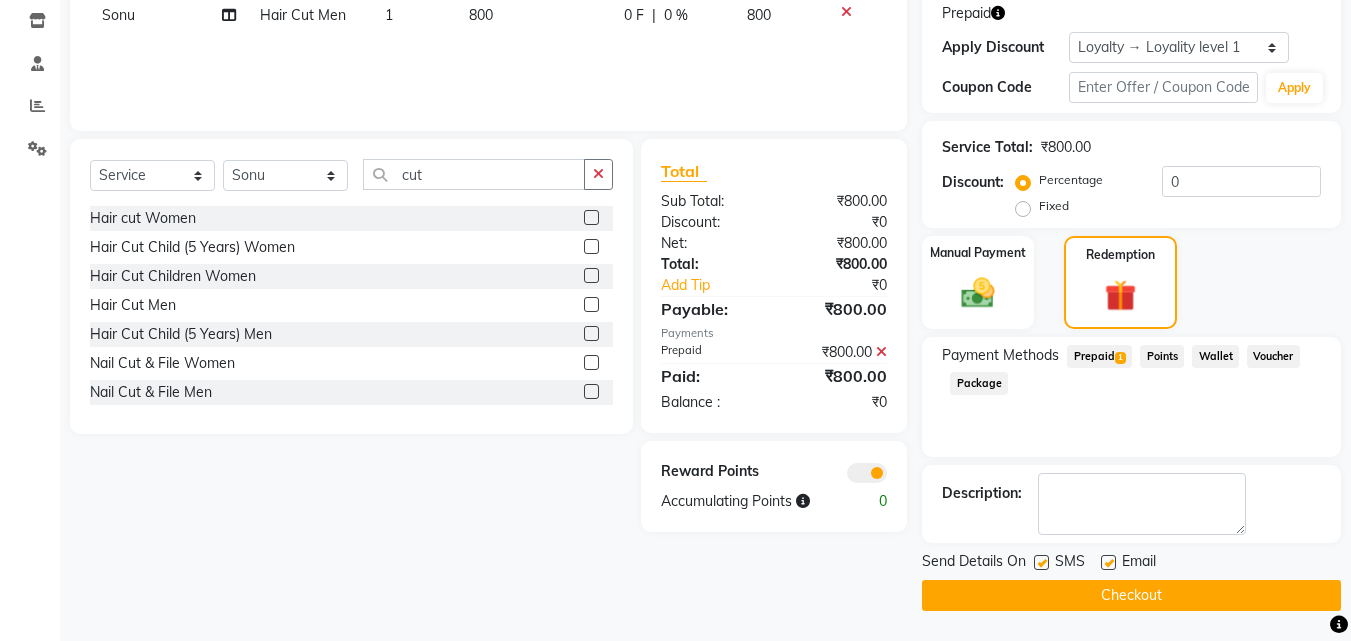 click on "Checkout" 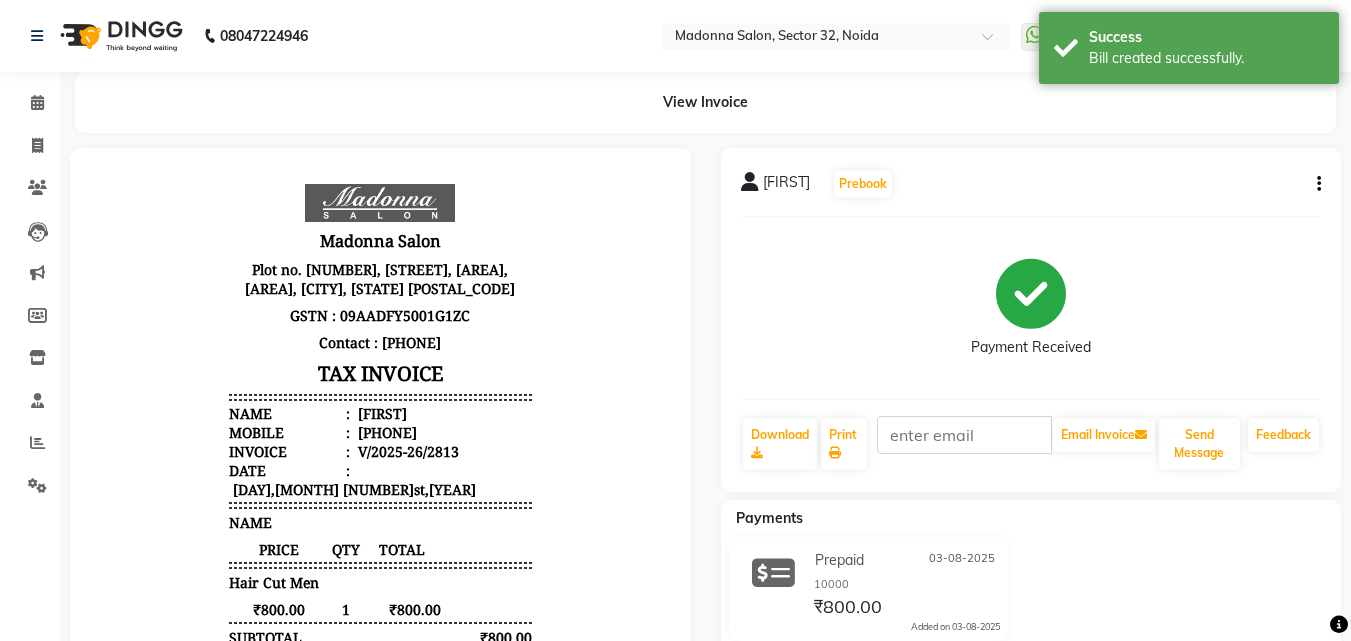 scroll, scrollTop: 0, scrollLeft: 0, axis: both 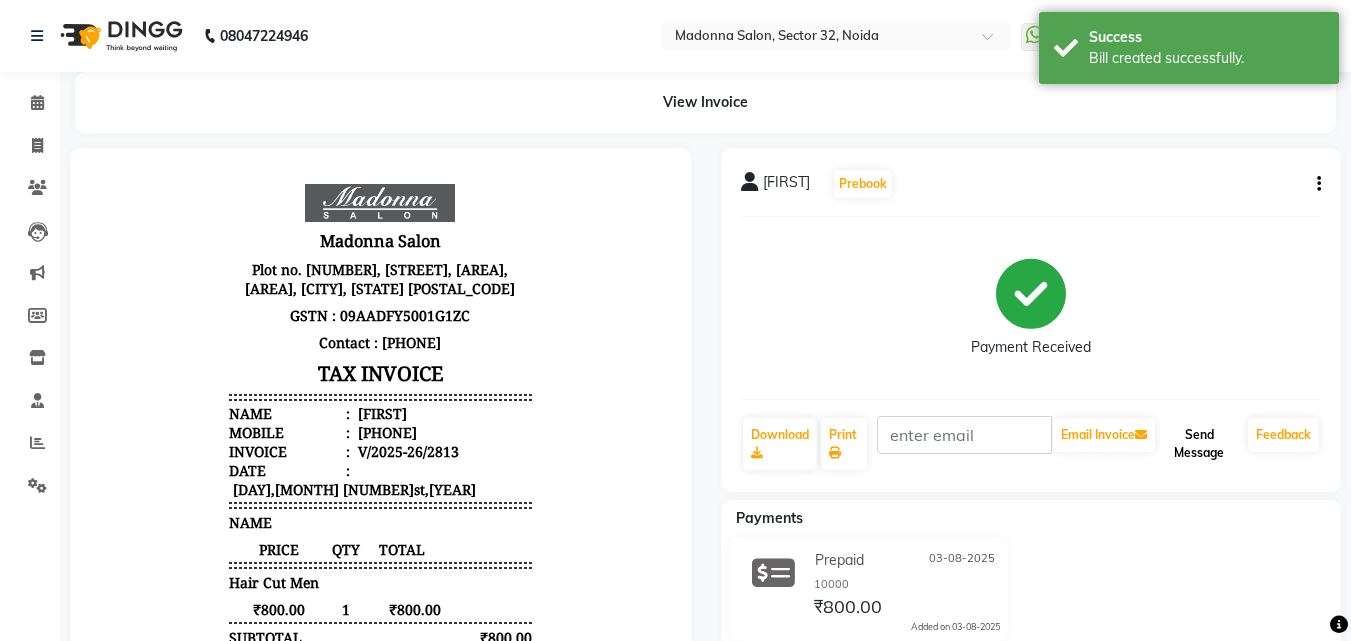 click on "Send Message" 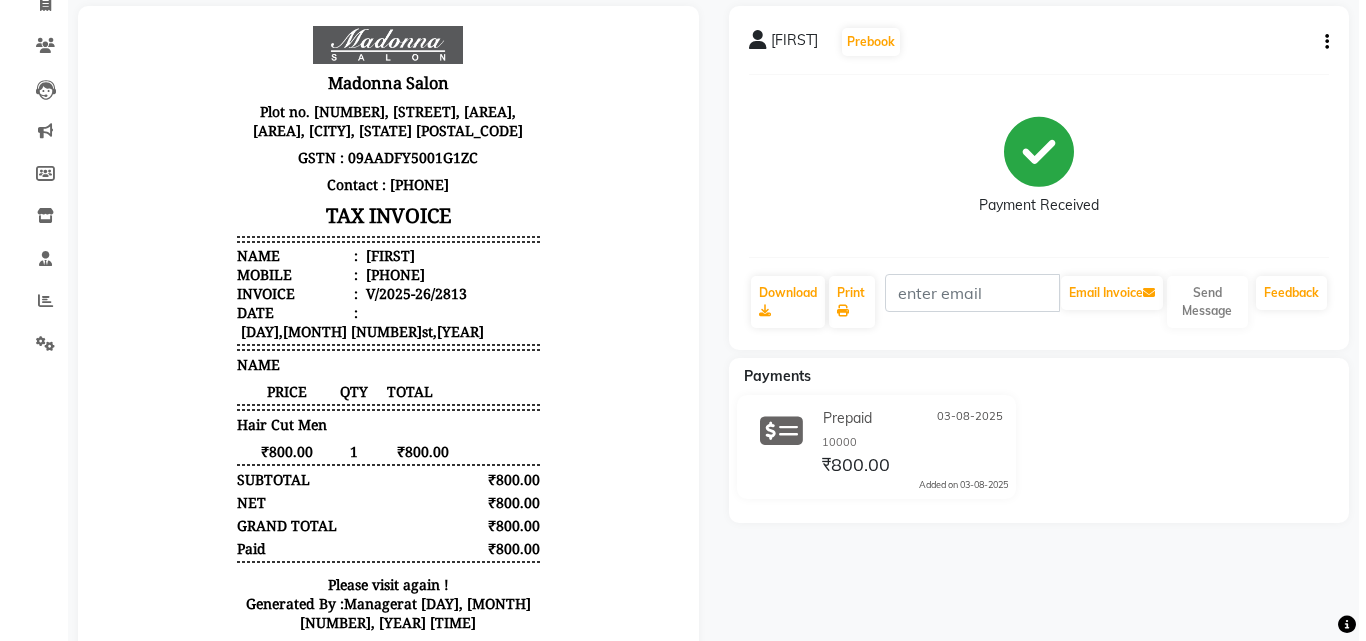 scroll, scrollTop: 0, scrollLeft: 0, axis: both 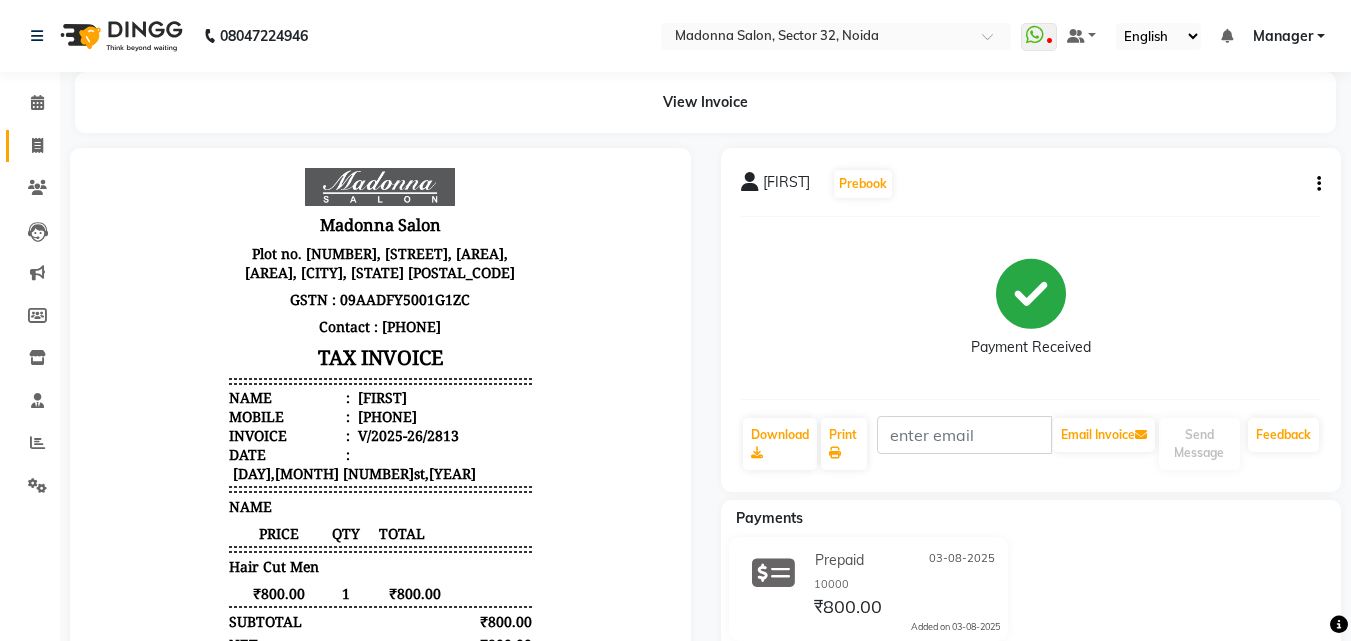 click 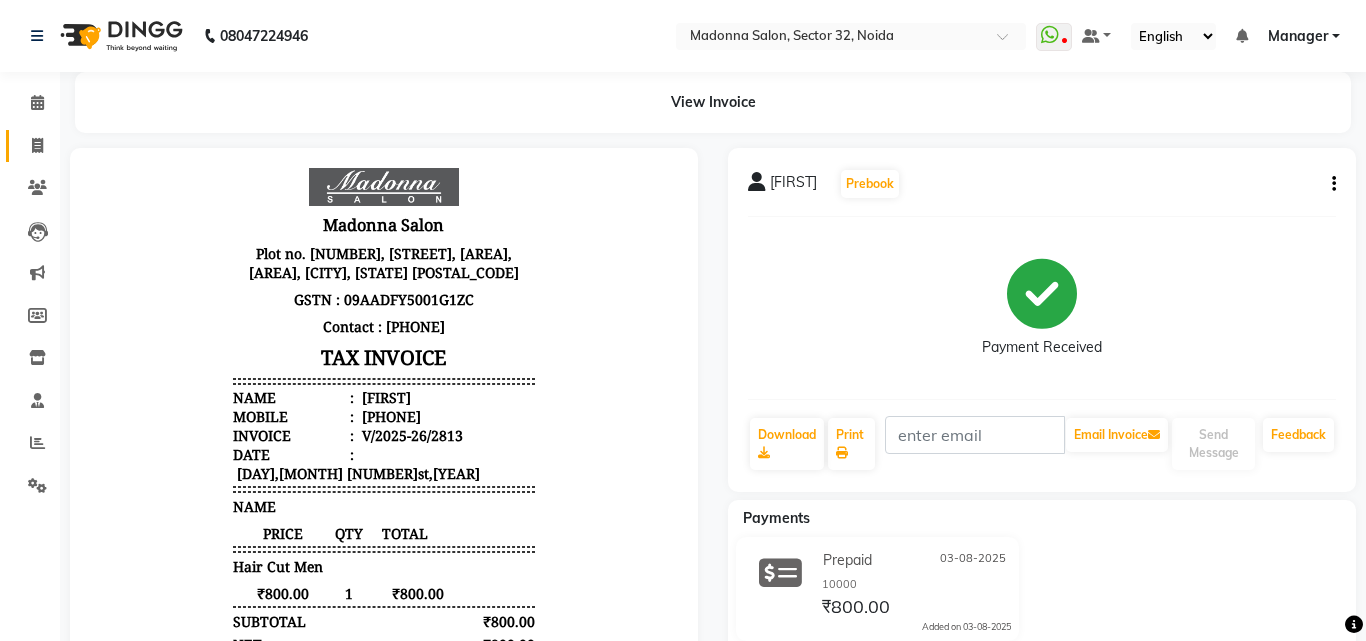 select on "7229" 